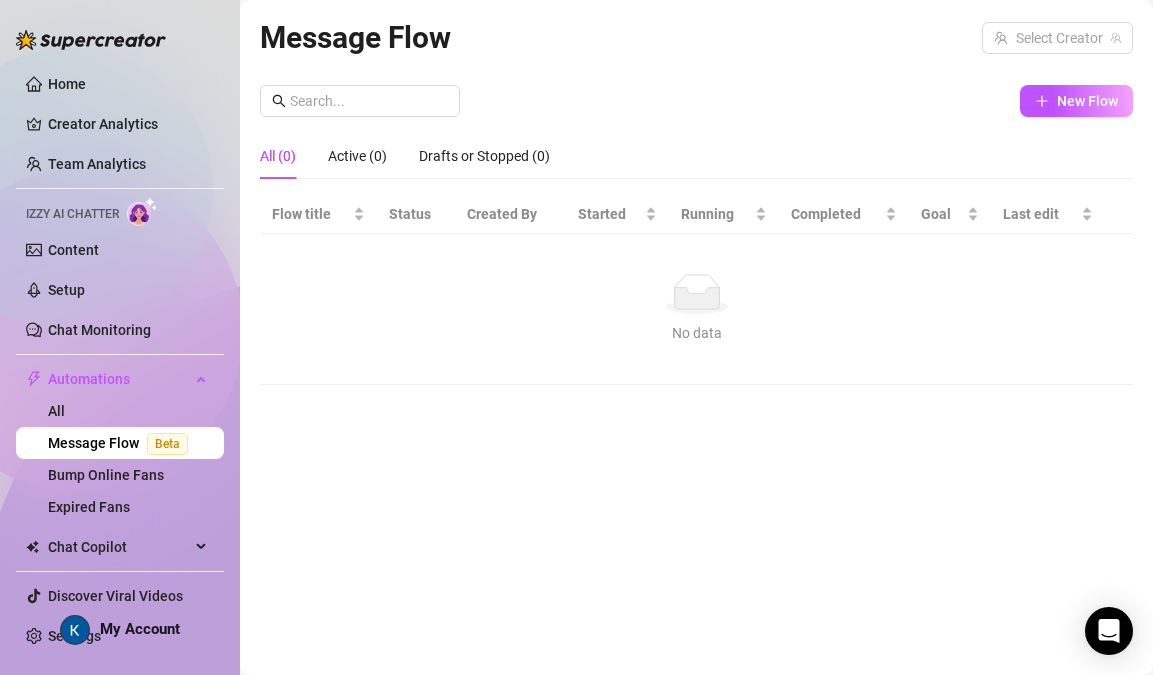 scroll, scrollTop: 0, scrollLeft: 0, axis: both 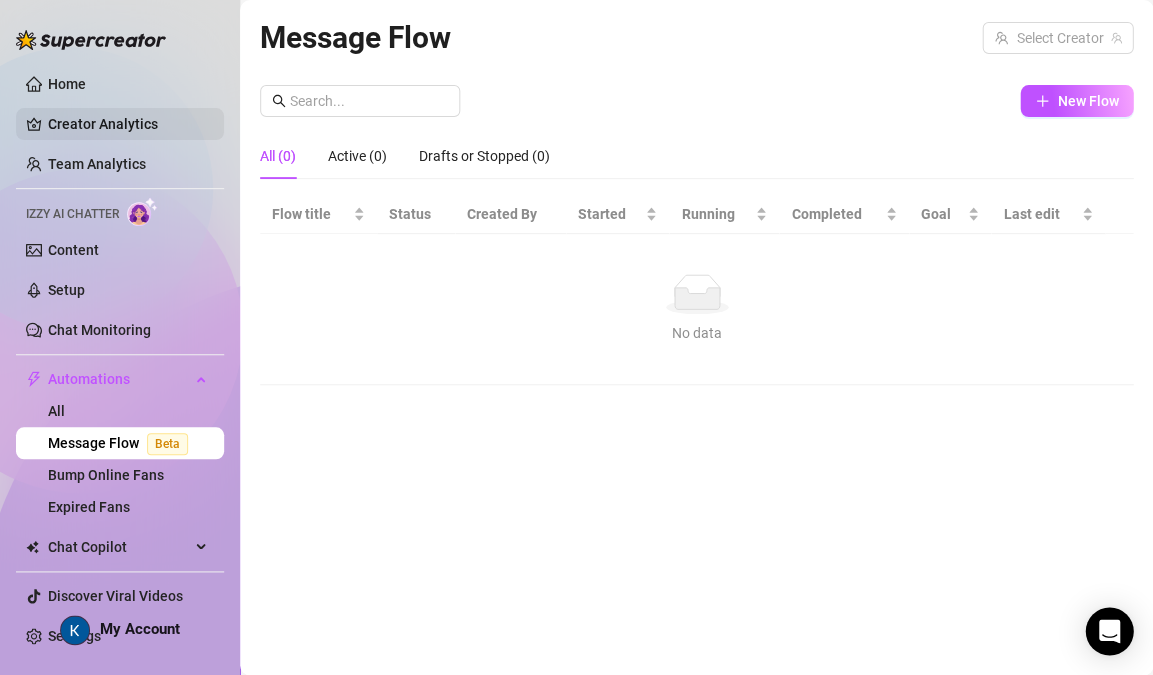 click on "Creator Analytics" at bounding box center (128, 124) 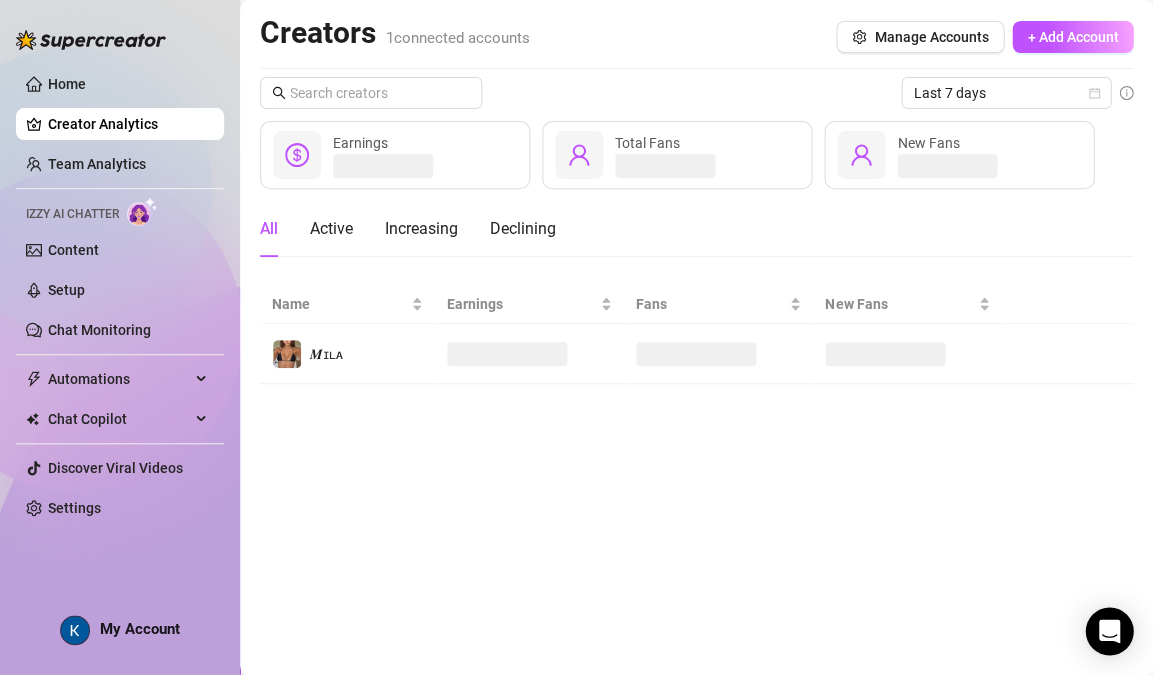 drag, startPoint x: 1053, startPoint y: 42, endPoint x: 836, endPoint y: 101, distance: 224.87775 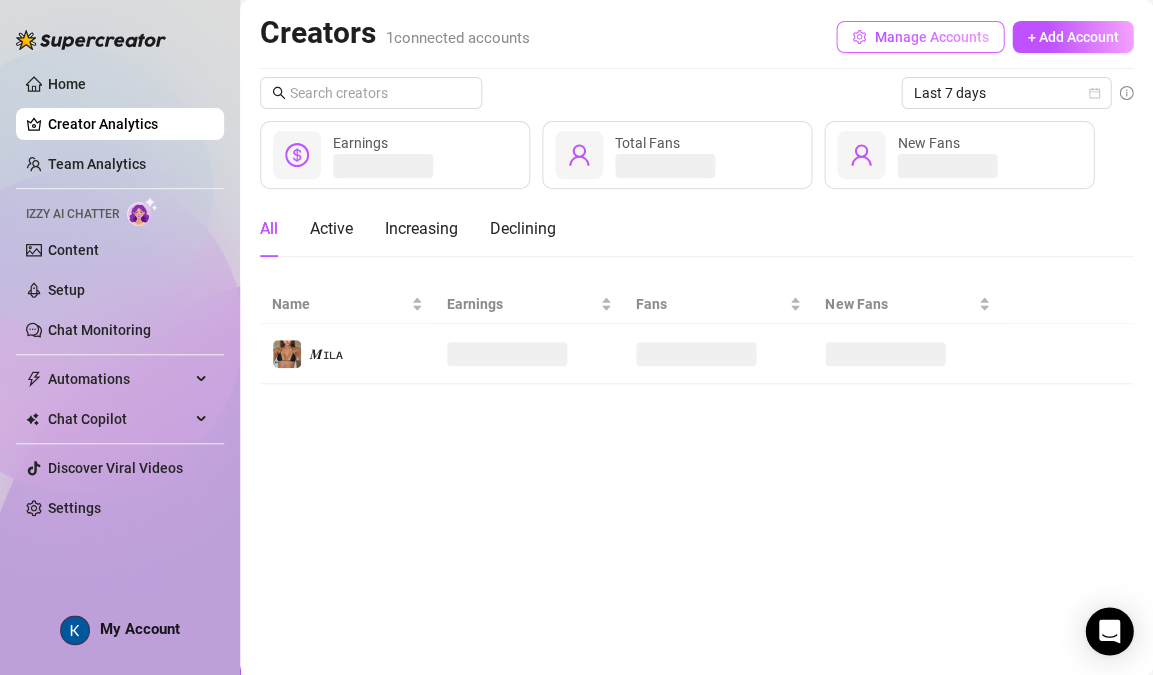 click on "Manage Accounts" at bounding box center (920, 37) 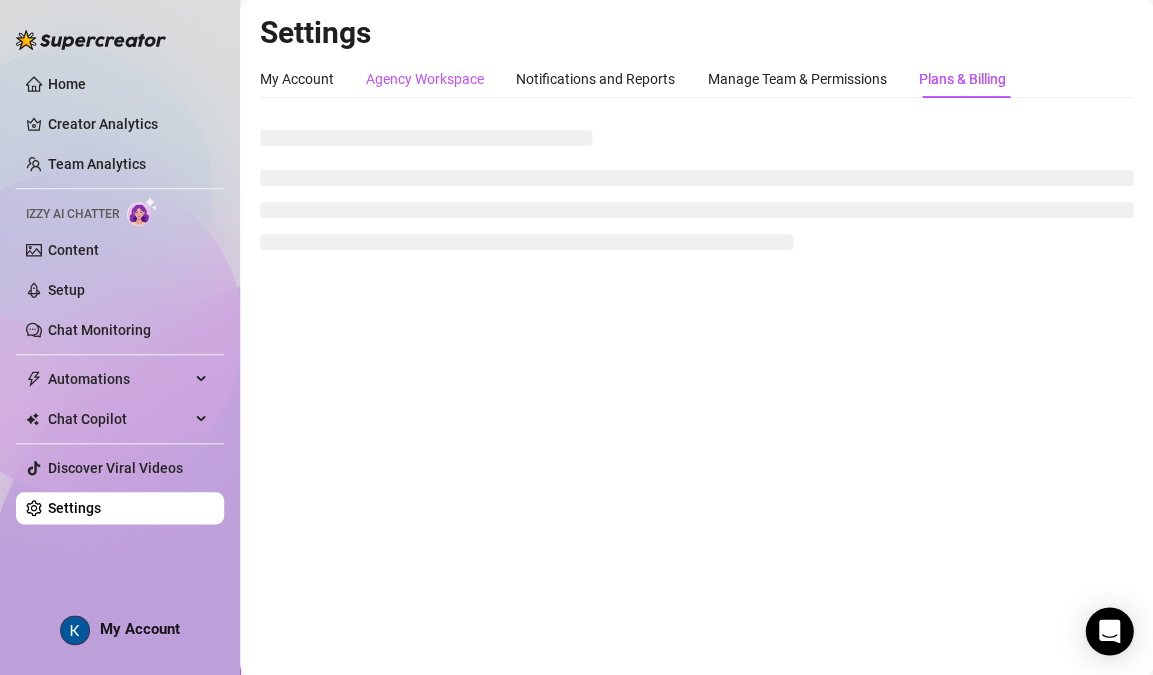 click on "Agency Workspace" at bounding box center [425, 79] 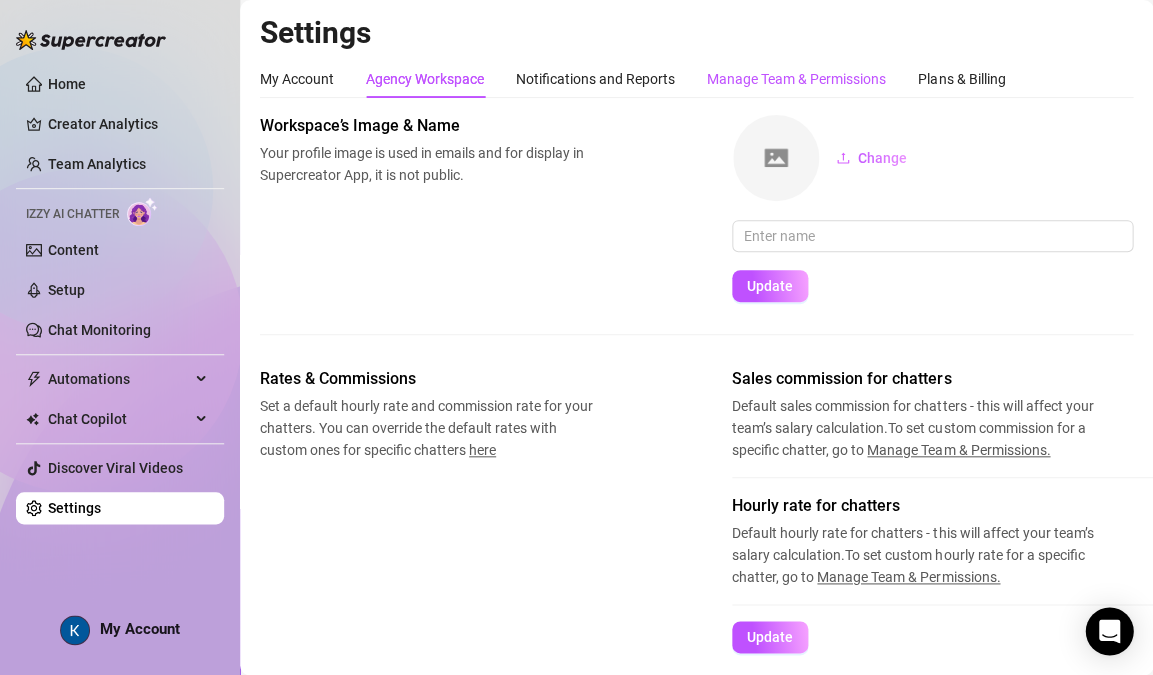 click on "Manage Team & Permissions" at bounding box center (796, 79) 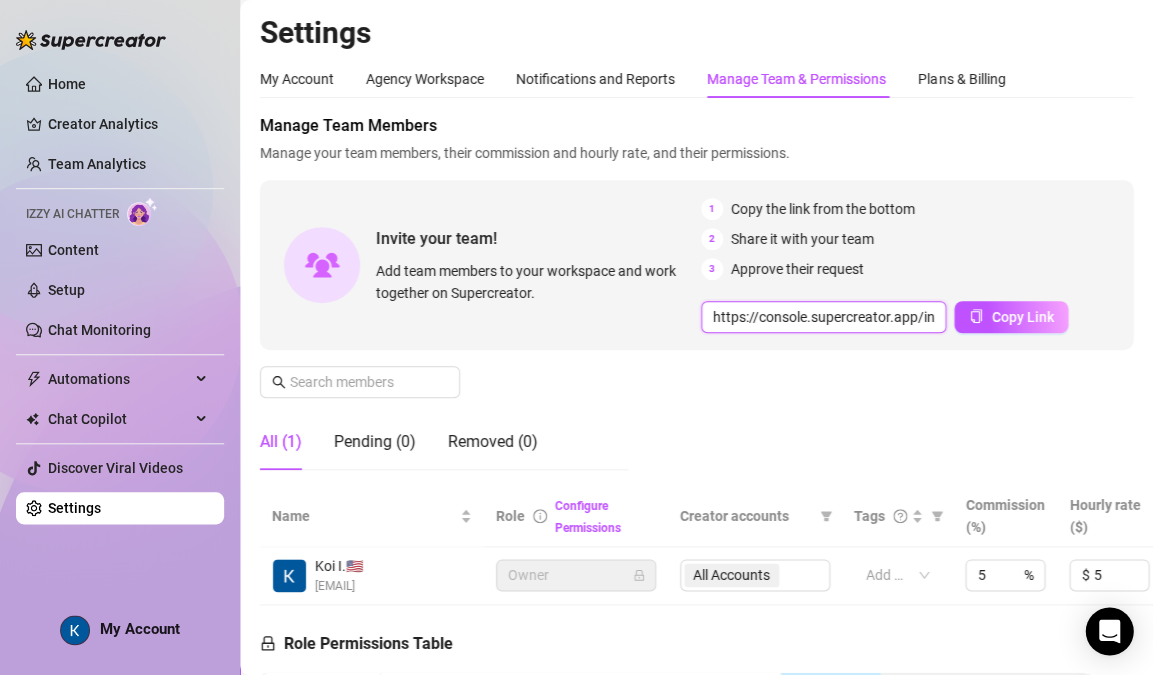 click on "https://console.supercreator.app/invite?code=OH5Lw6W4MBfQRednOTHvbpVoCmt1&workspace=Koi%20Inc" at bounding box center (823, 317) 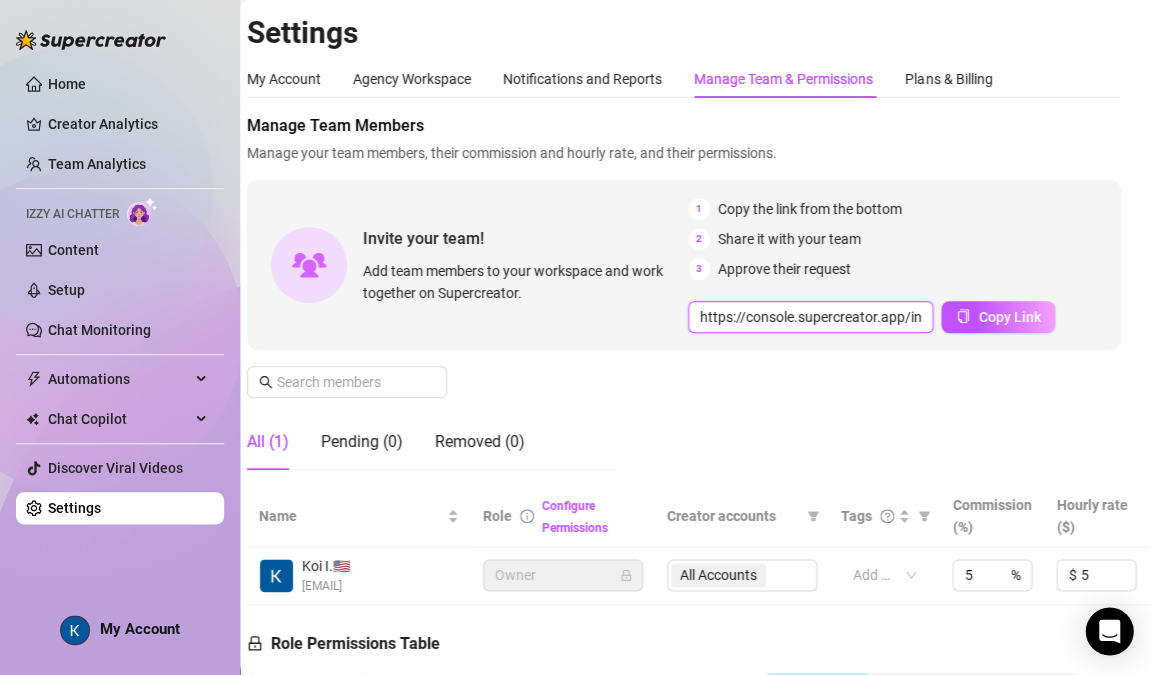 drag, startPoint x: 712, startPoint y: 316, endPoint x: 1136, endPoint y: 307, distance: 424.09552 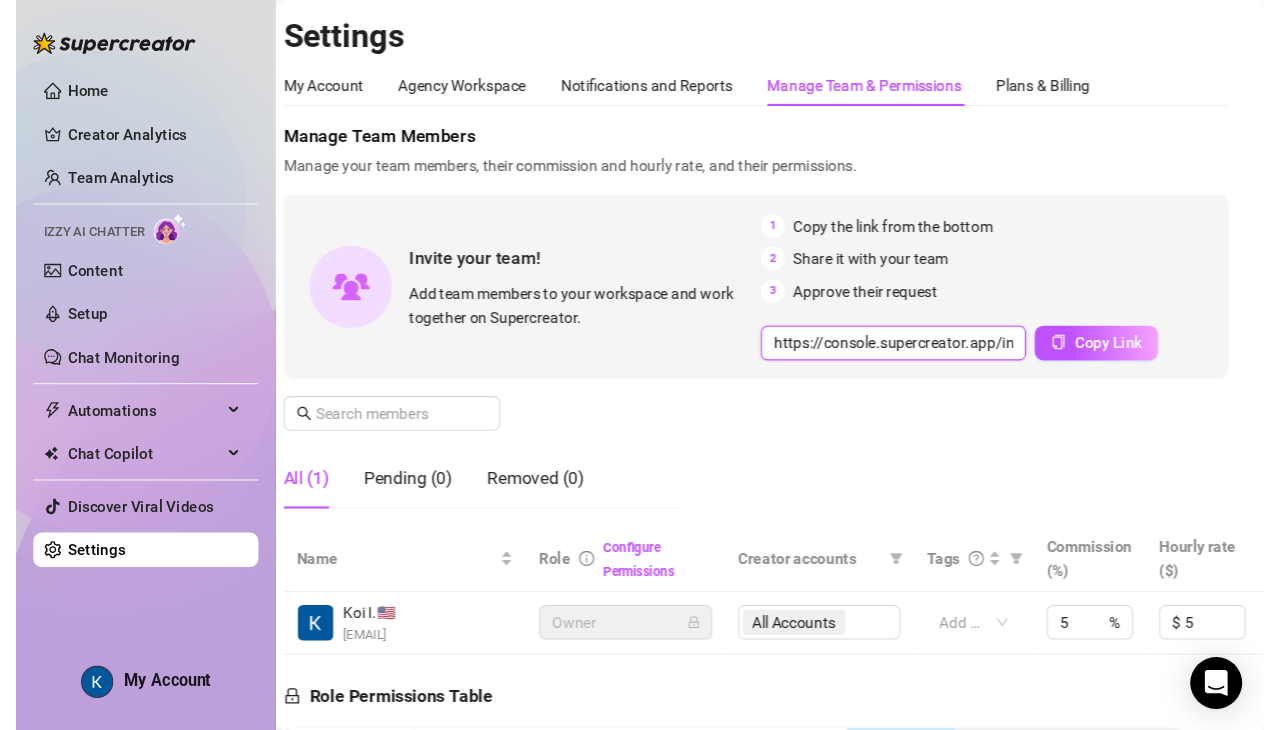scroll, scrollTop: 0, scrollLeft: 22, axis: horizontal 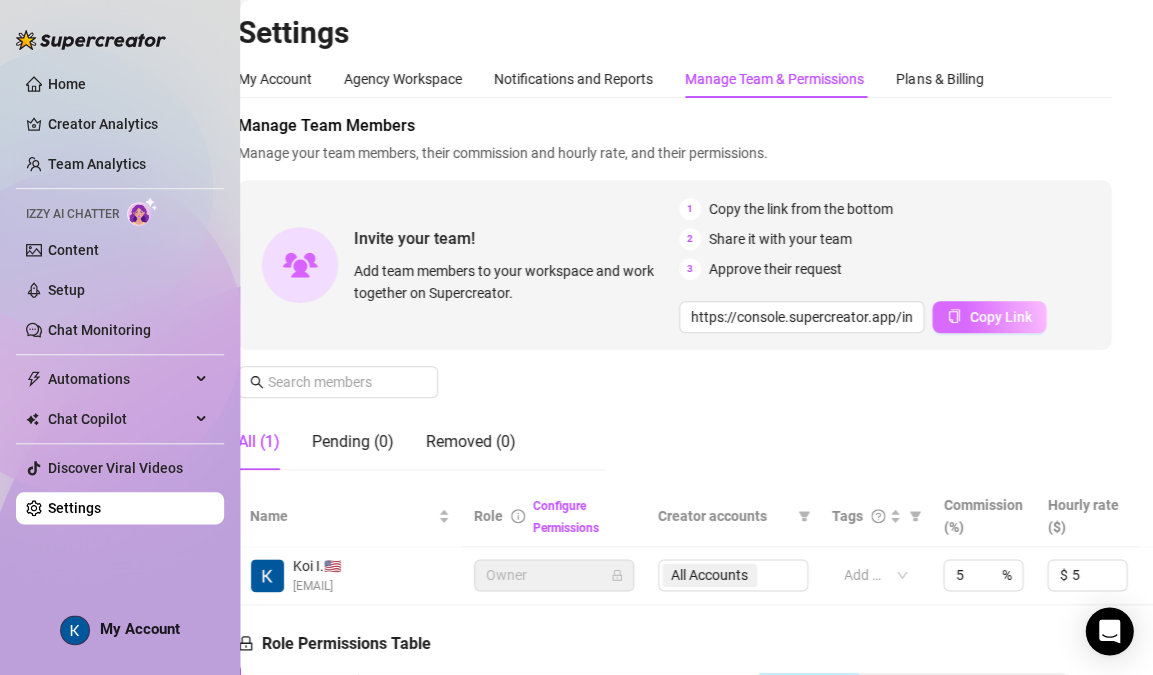 click on "Copy Link" at bounding box center (989, 317) 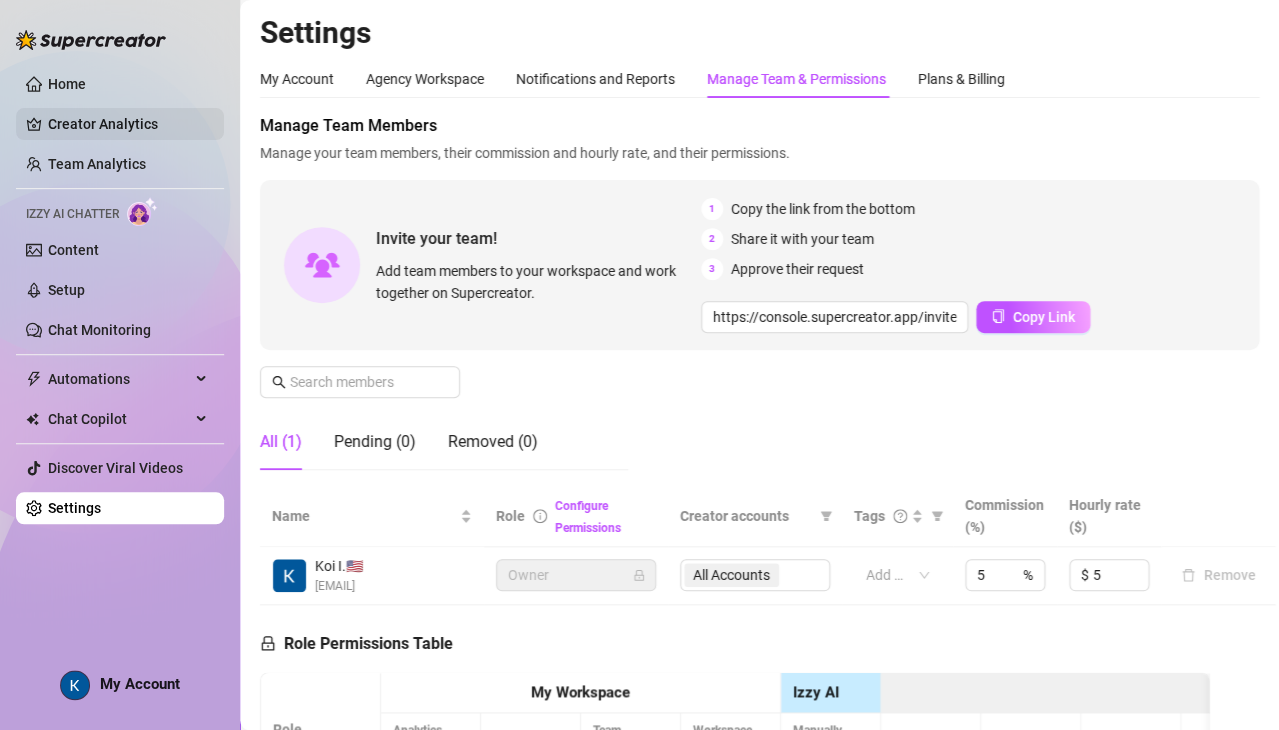 scroll, scrollTop: 0, scrollLeft: 7, axis: horizontal 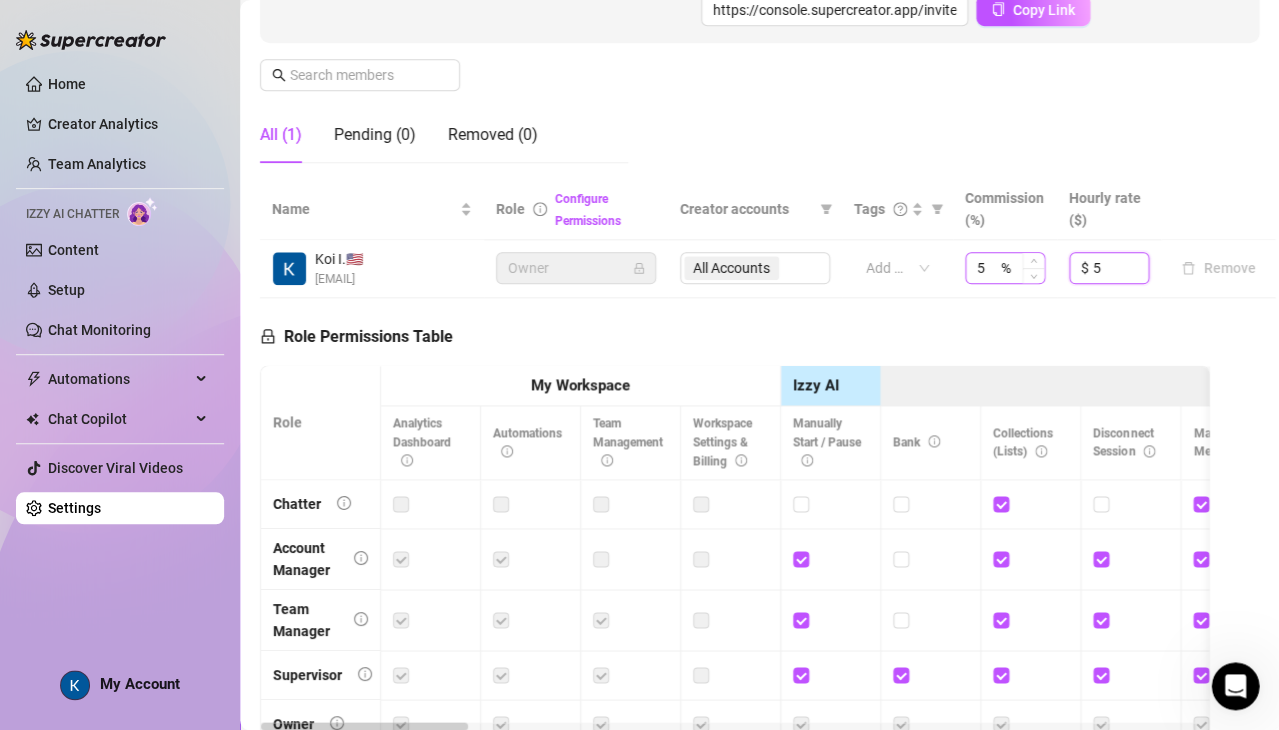 drag, startPoint x: 1120, startPoint y: 268, endPoint x: 1034, endPoint y: 263, distance: 86.145226 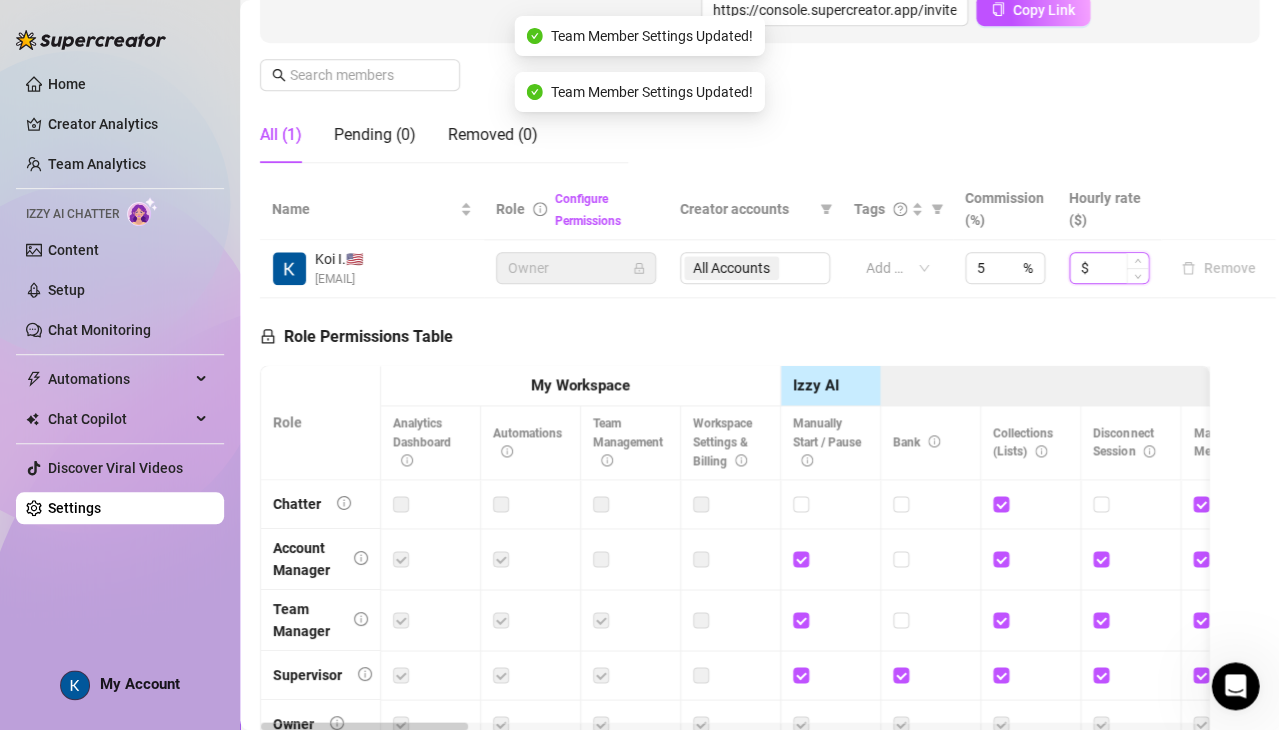 type 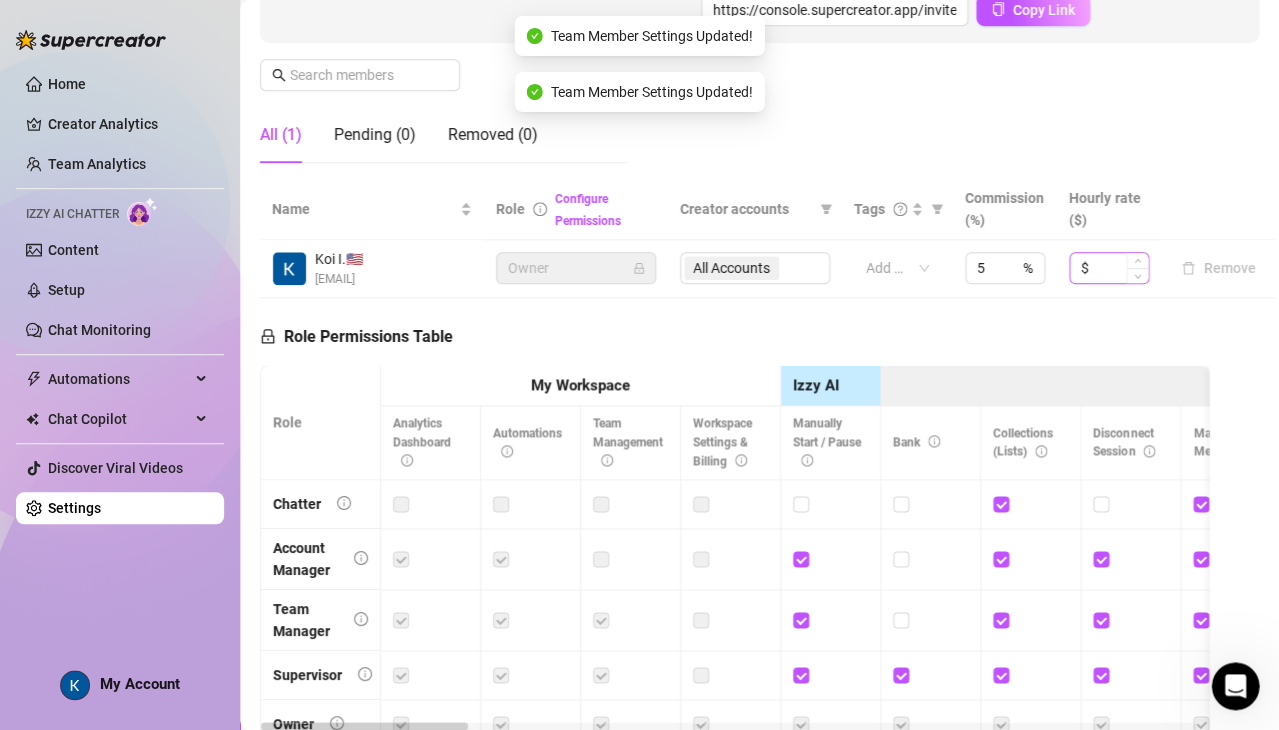 click on "$" at bounding box center (1109, 268) 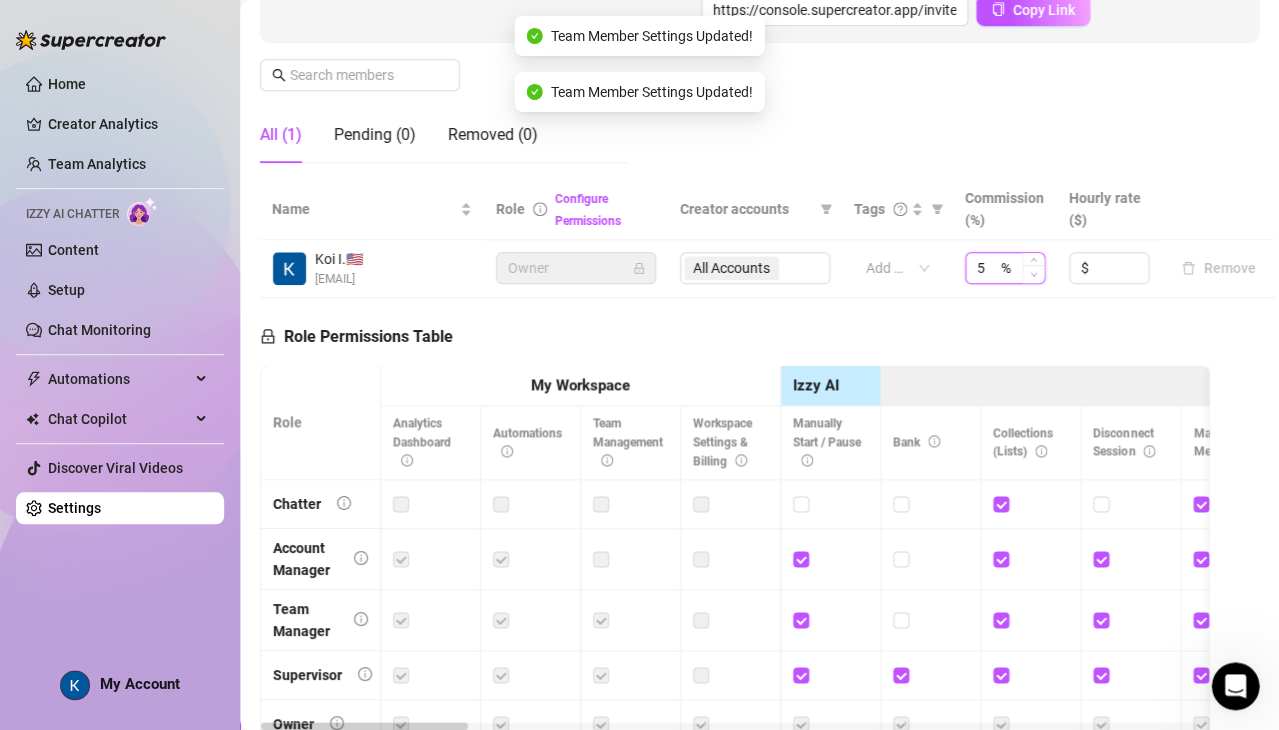 click at bounding box center [1033, 274] 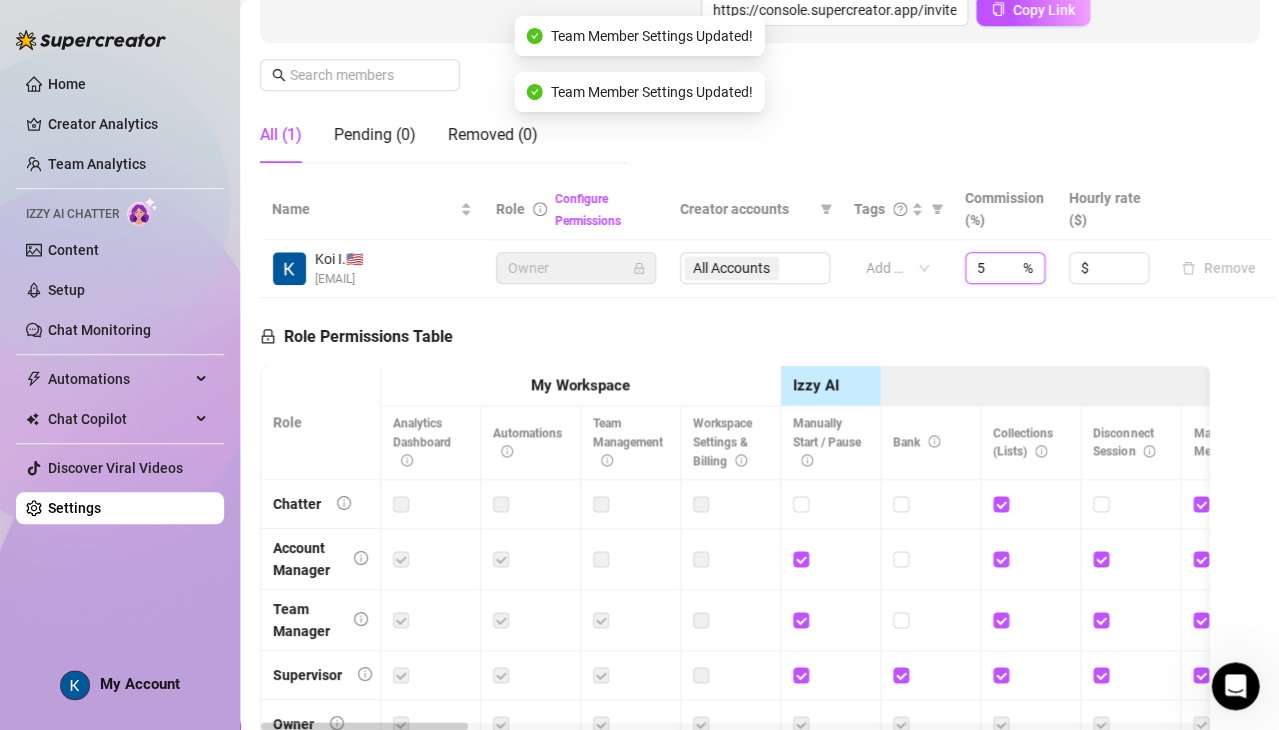type on "4" 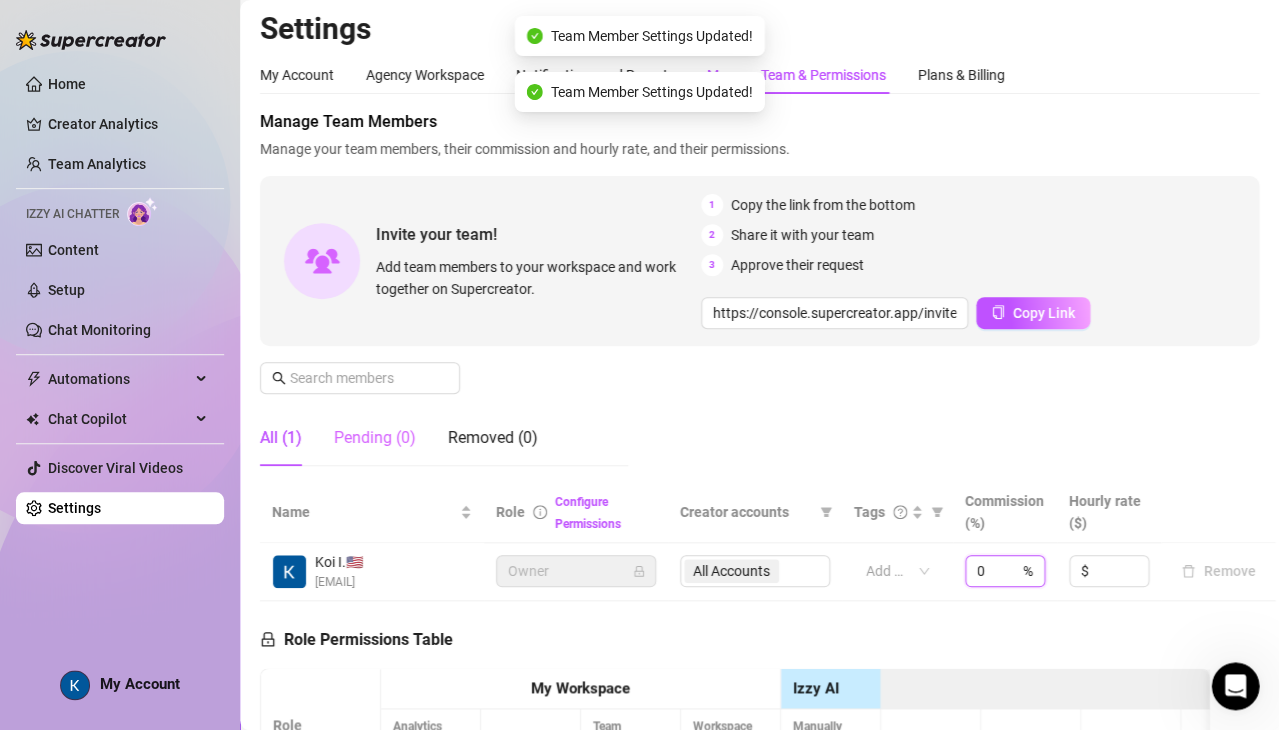scroll, scrollTop: 0, scrollLeft: 7, axis: horizontal 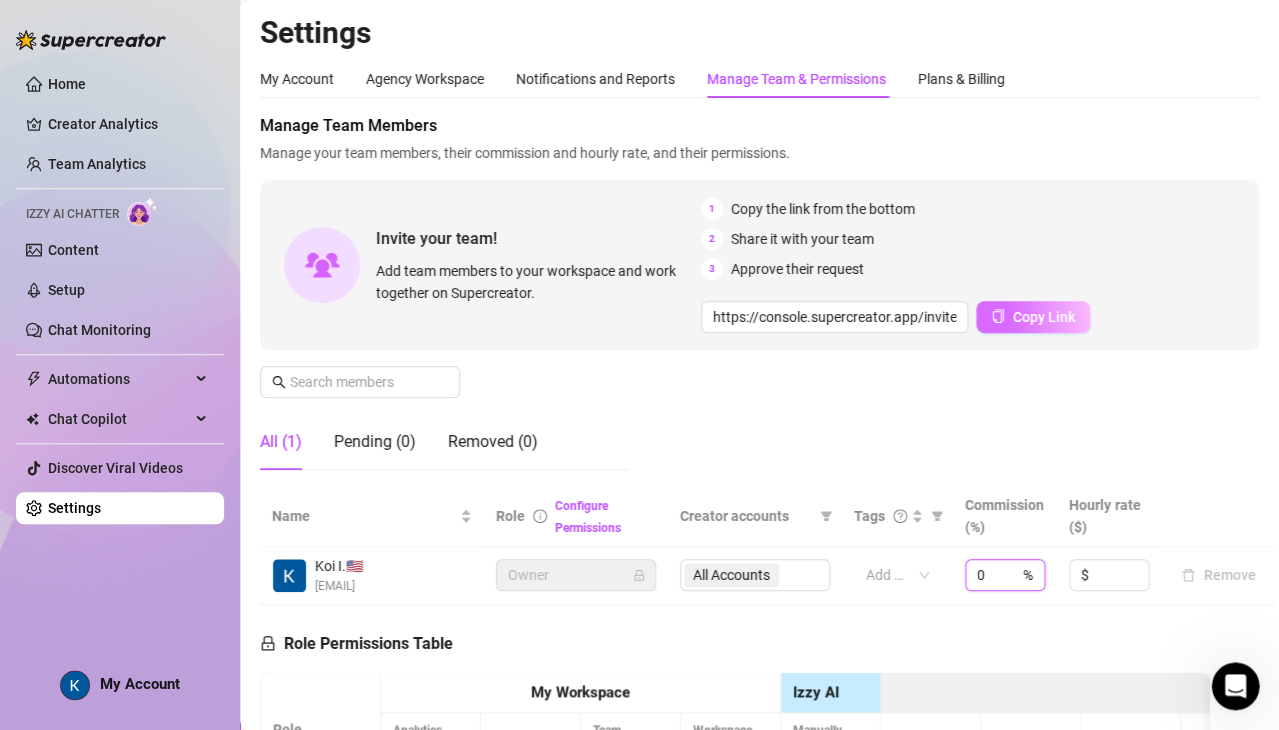 type on "0" 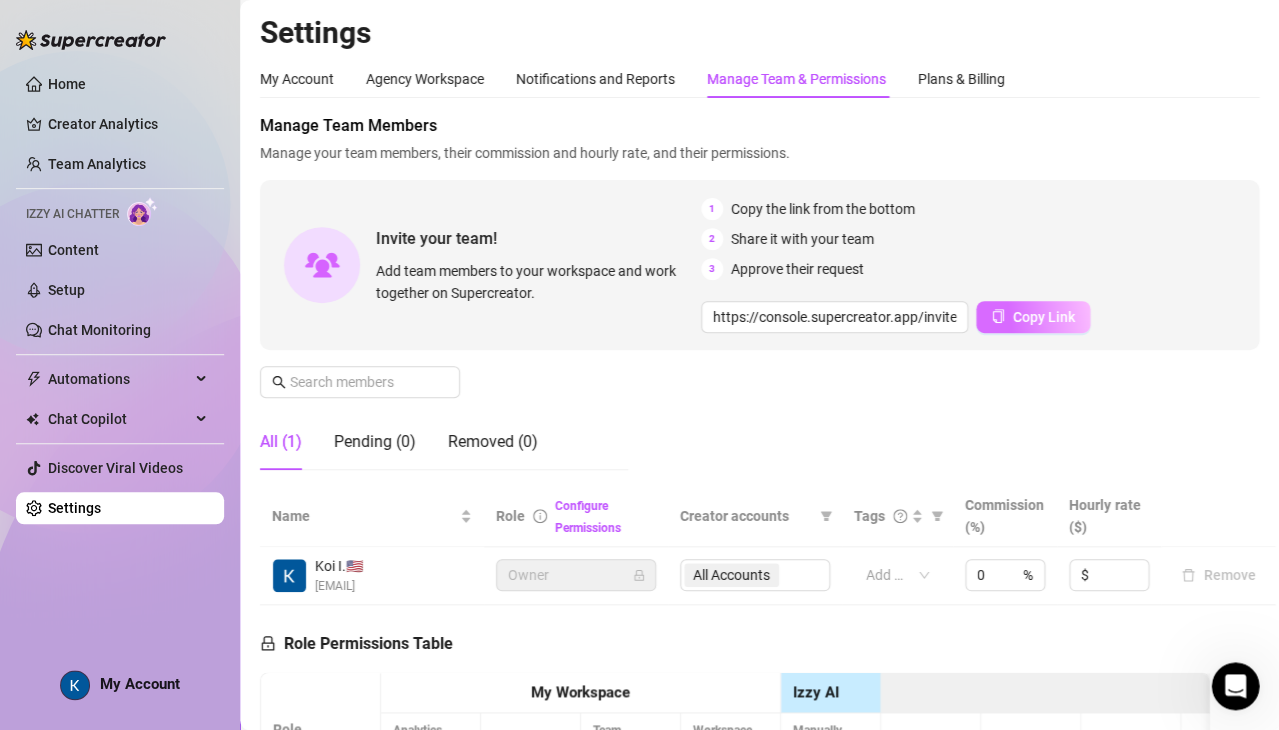 click on "Copy Link" at bounding box center [1044, 317] 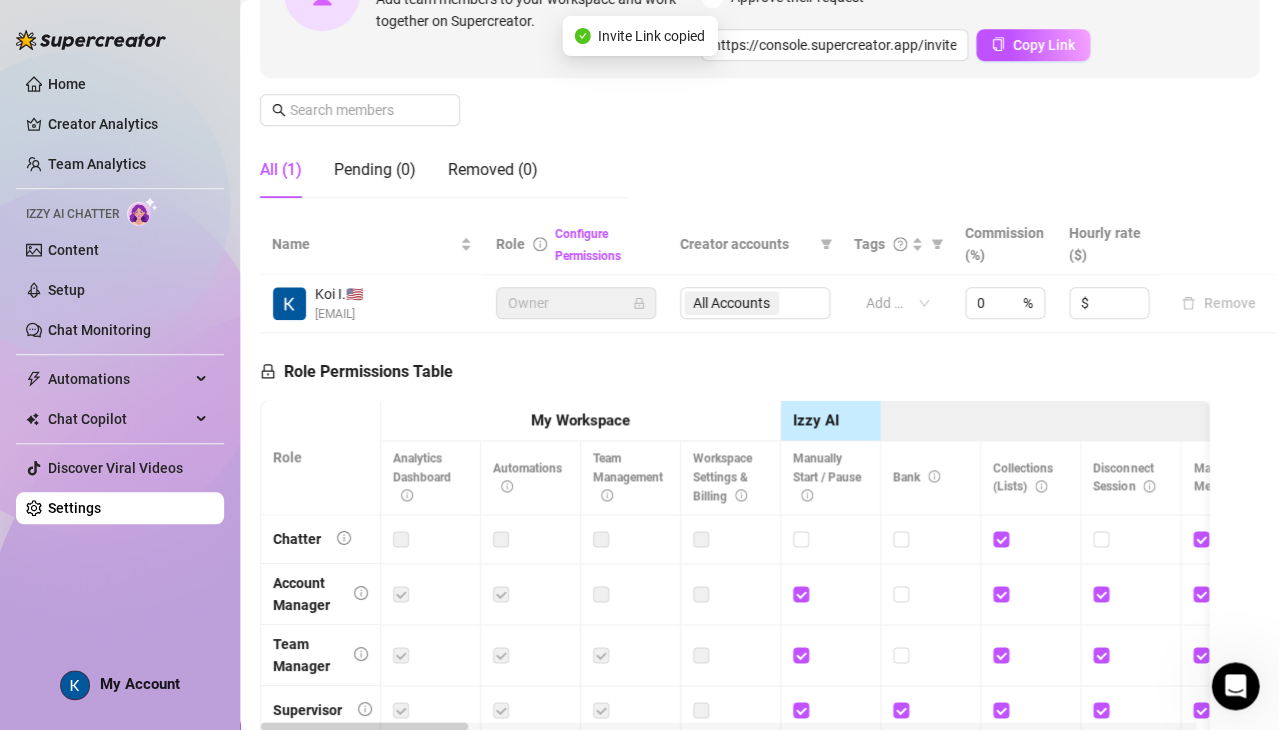 scroll, scrollTop: 420, scrollLeft: 7, axis: both 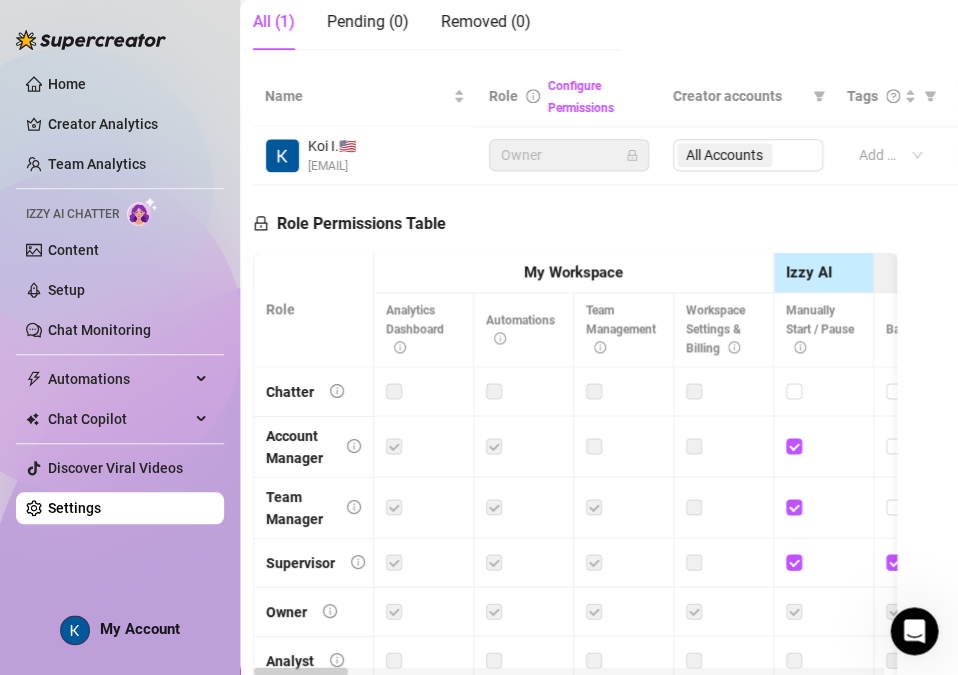 click on "Owner" at bounding box center (569, 155) 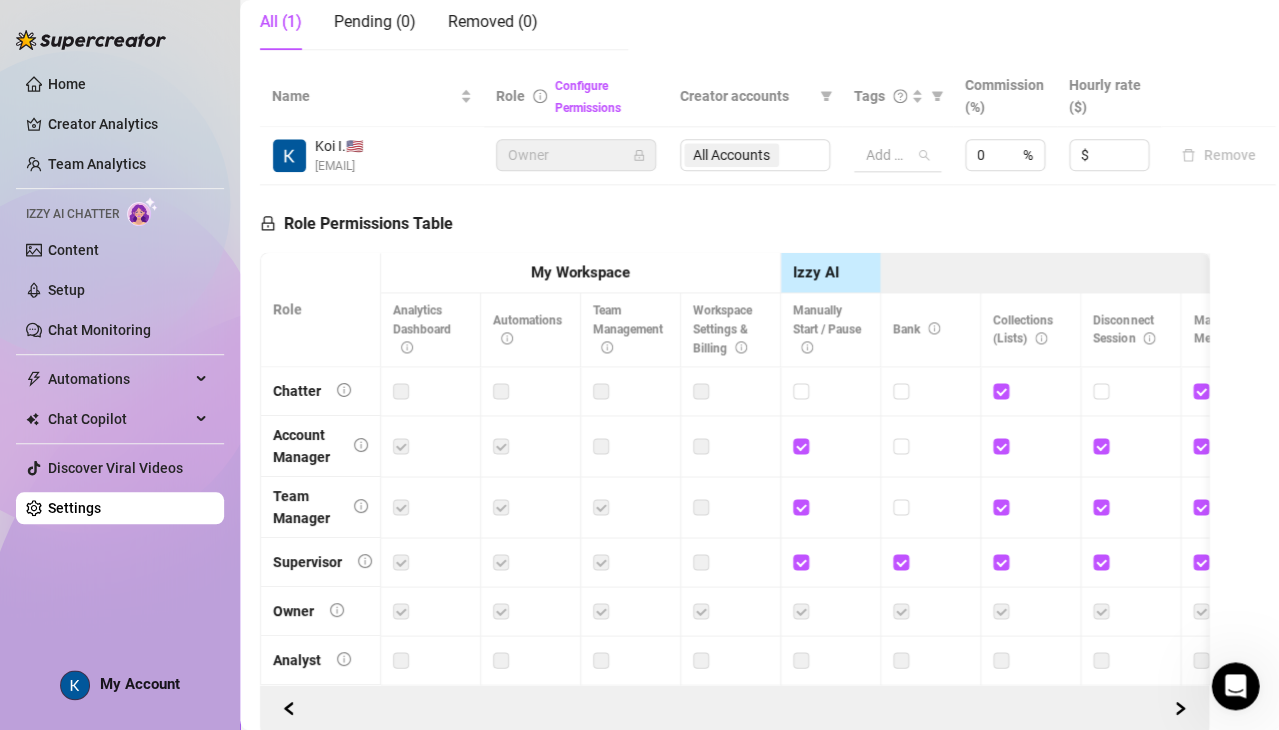click on "Add or enter new" at bounding box center [897, 155] 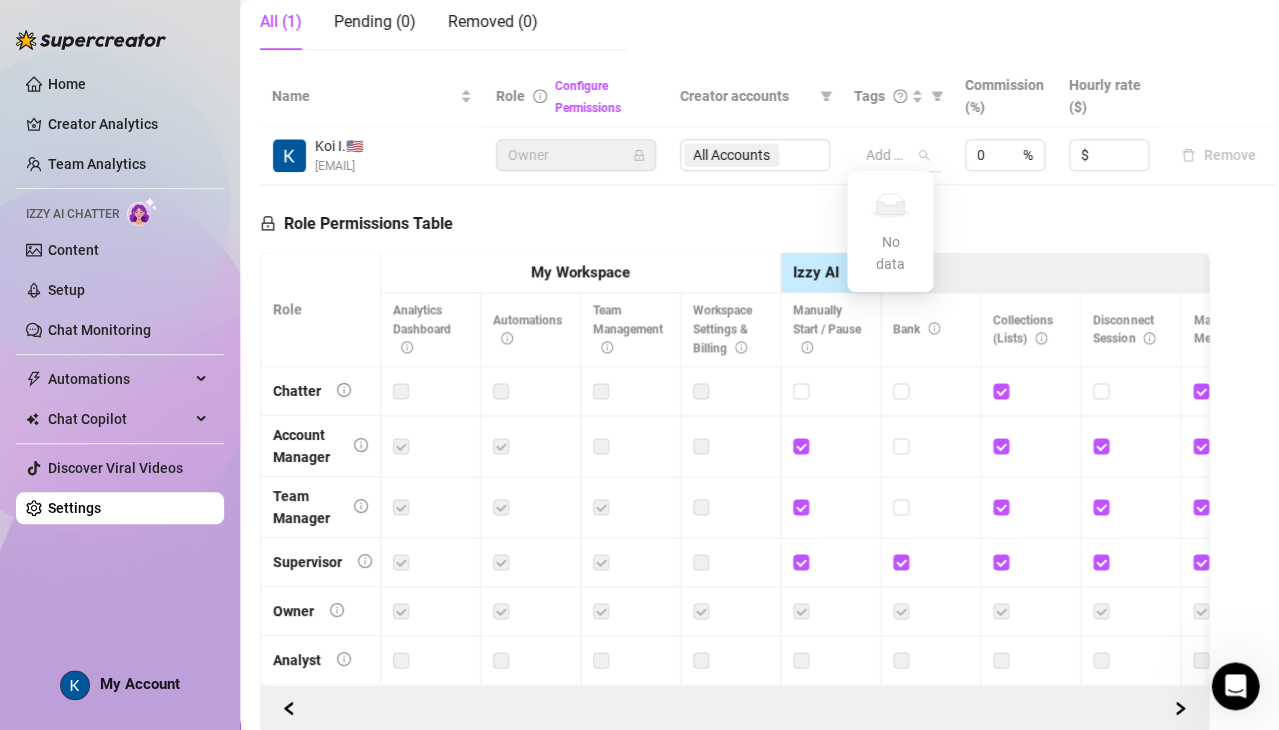click on "Add or enter new" at bounding box center (897, 155) 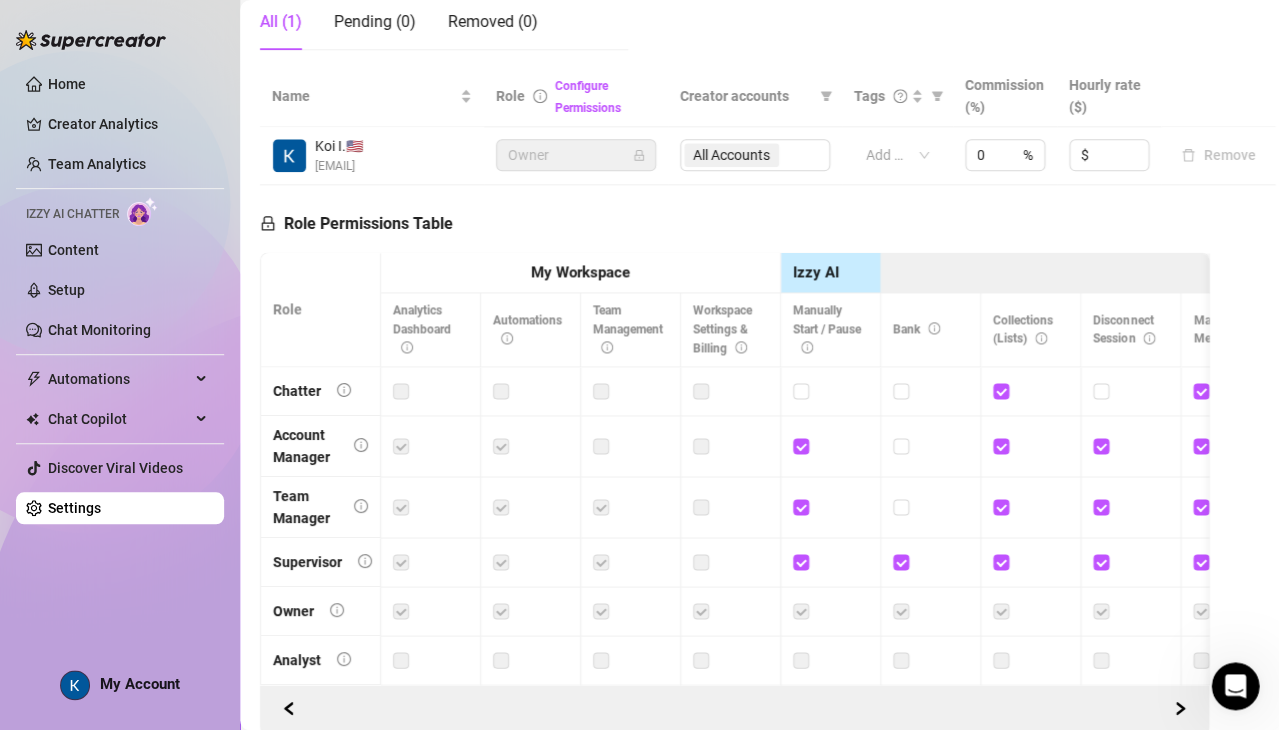 click on "All Accounts" at bounding box center (755, 155) 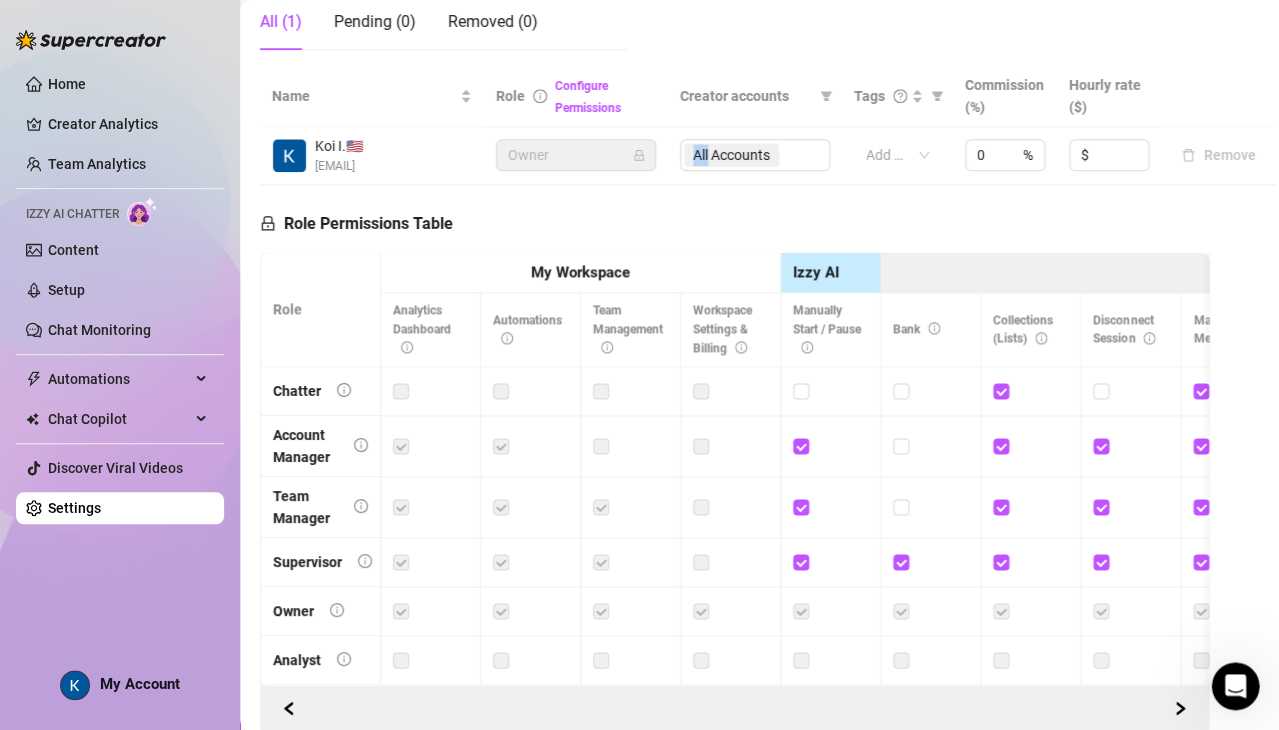 drag, startPoint x: 741, startPoint y: 155, endPoint x: 759, endPoint y: 151, distance: 18.439089 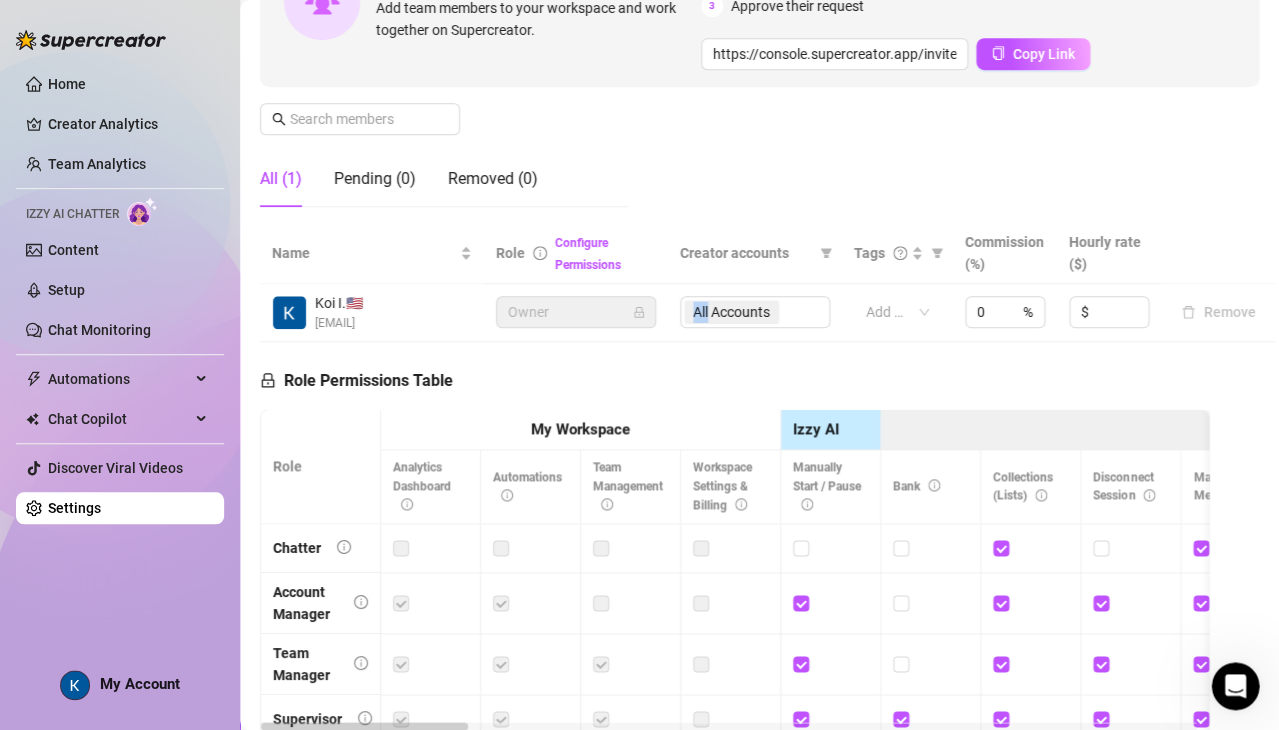 scroll, scrollTop: 109, scrollLeft: 7, axis: both 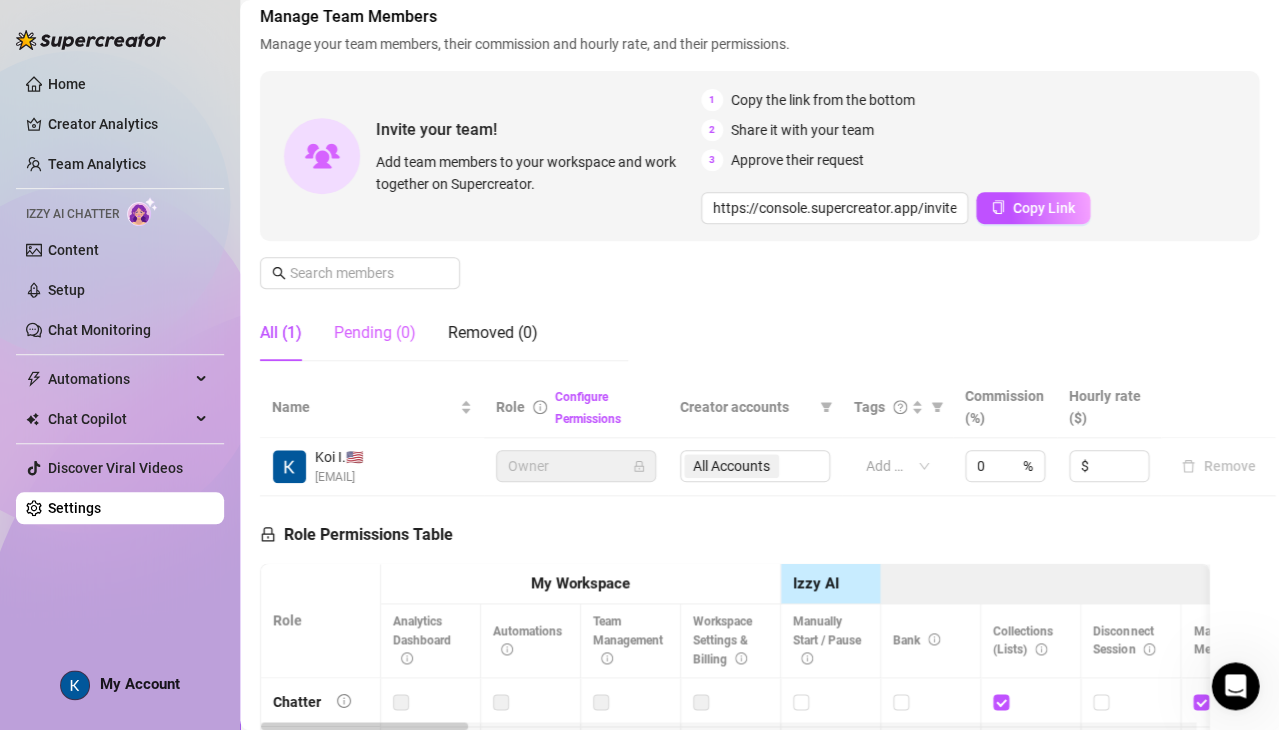 click on "Pending (0)" at bounding box center (375, 333) 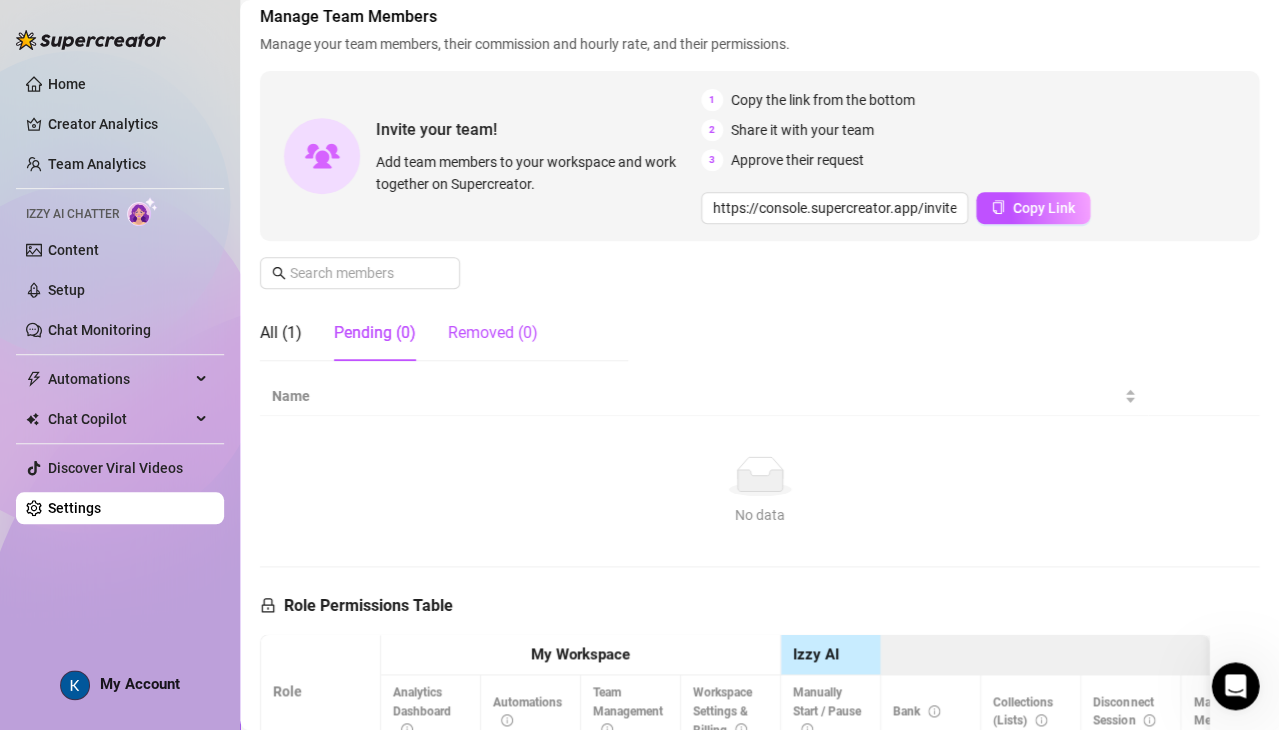 click on "Removed (0)" at bounding box center (493, 333) 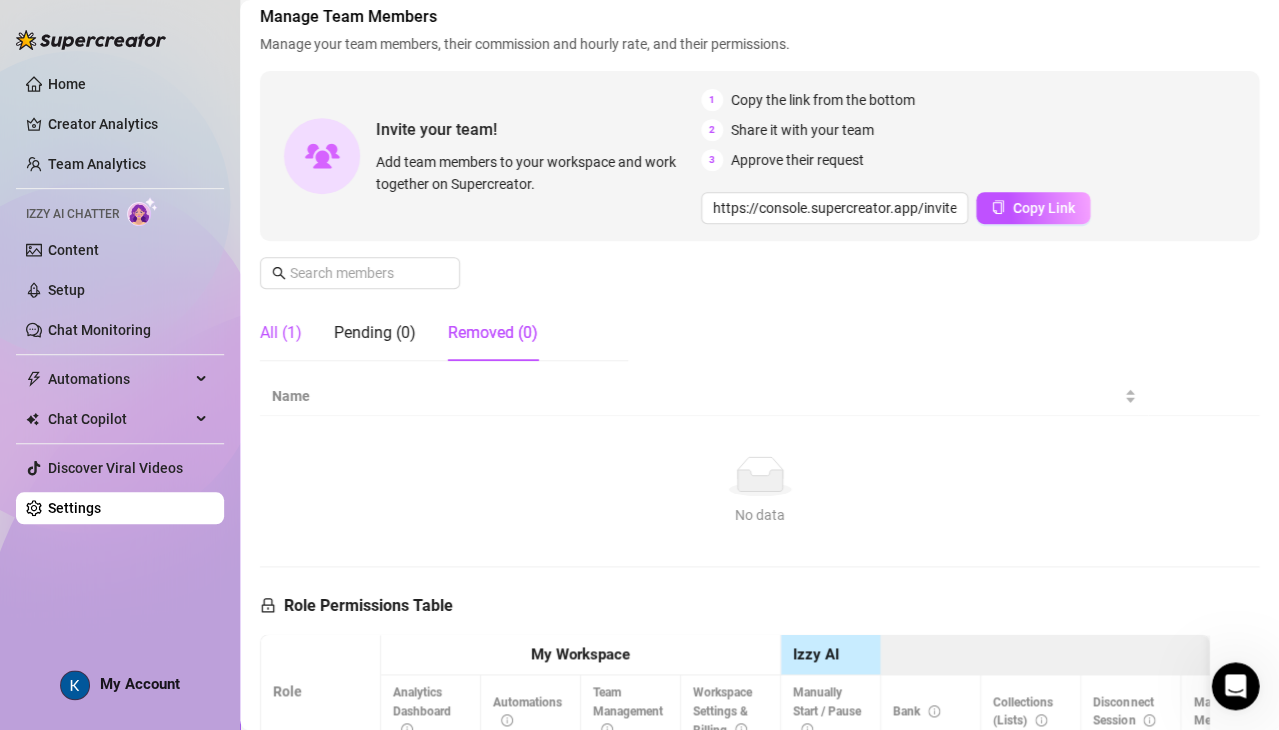 click on "All (1)" at bounding box center [281, 333] 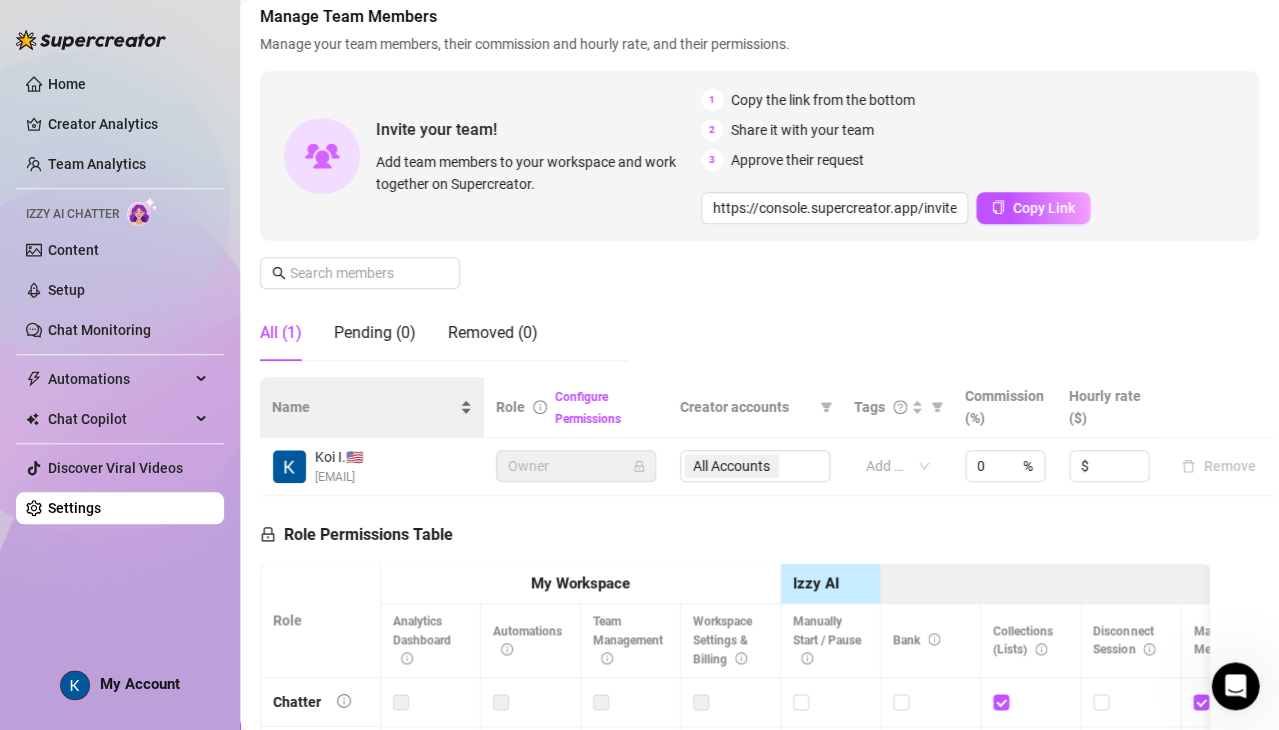 click on "Name" at bounding box center [364, 407] 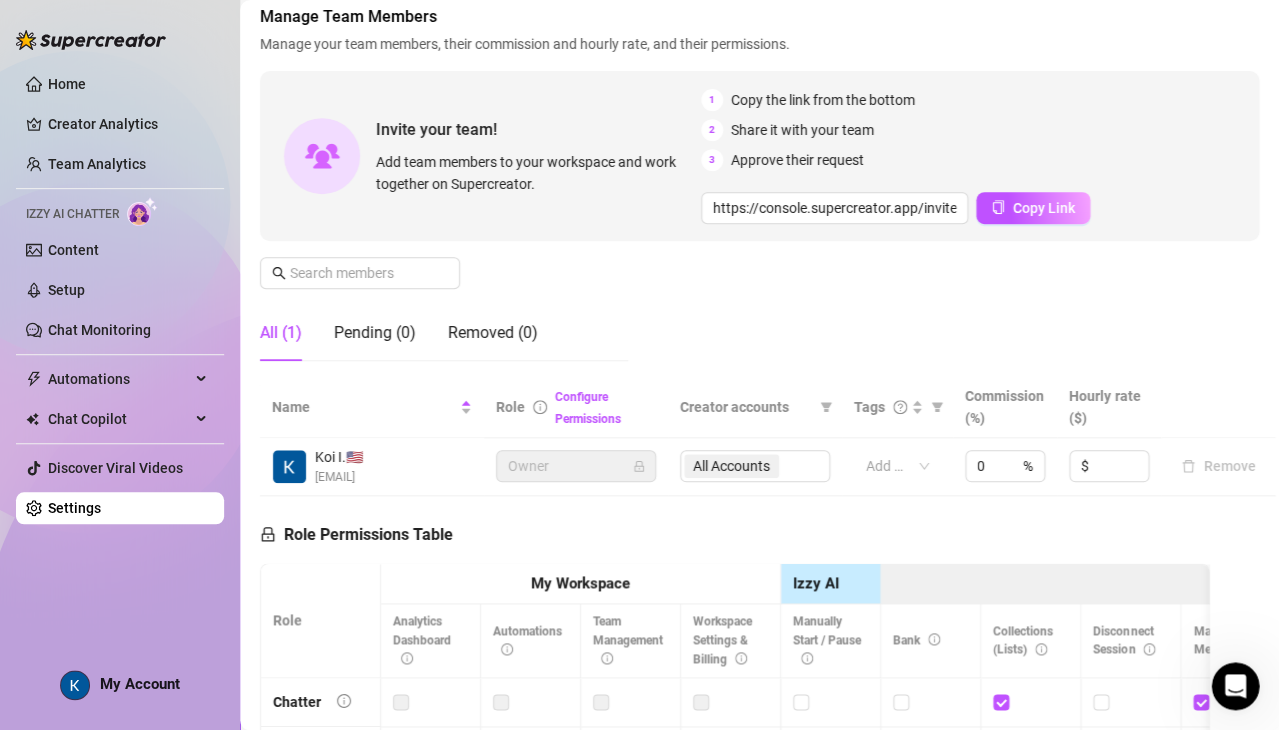click on "[EMAIL]" at bounding box center [339, 477] 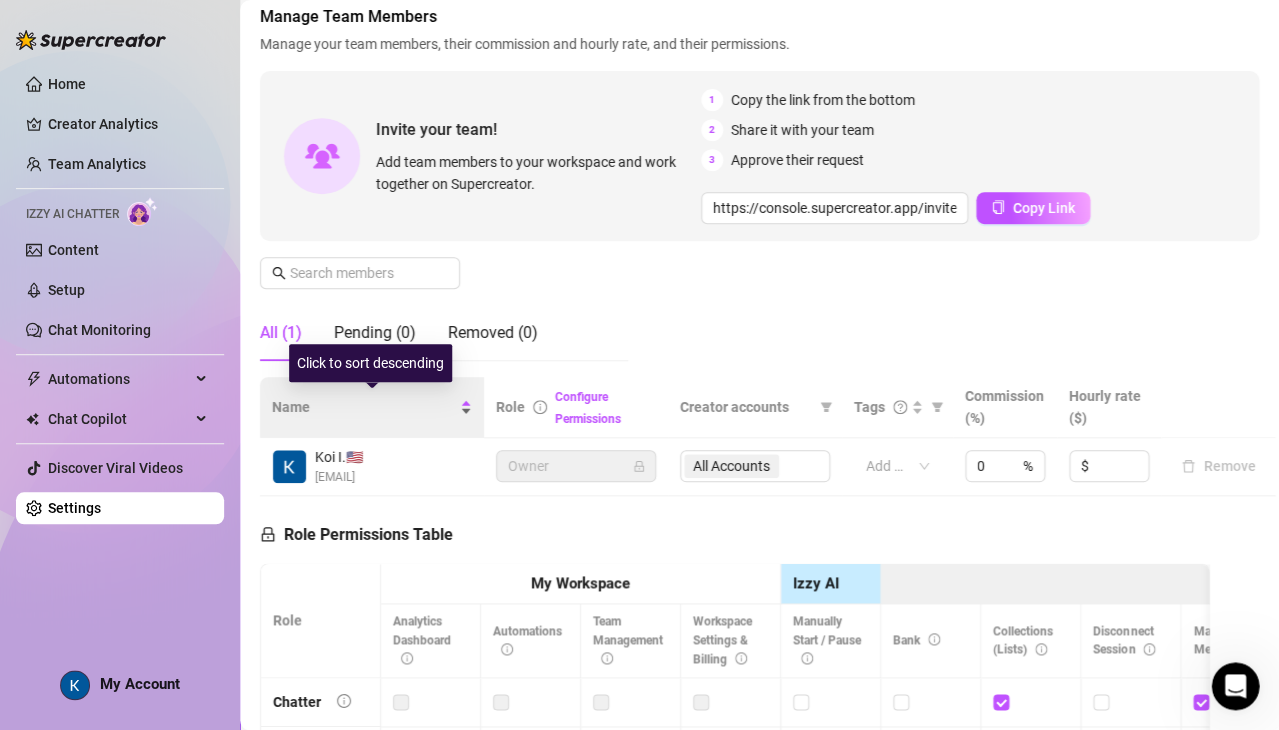 click on "Name" at bounding box center [372, 407] 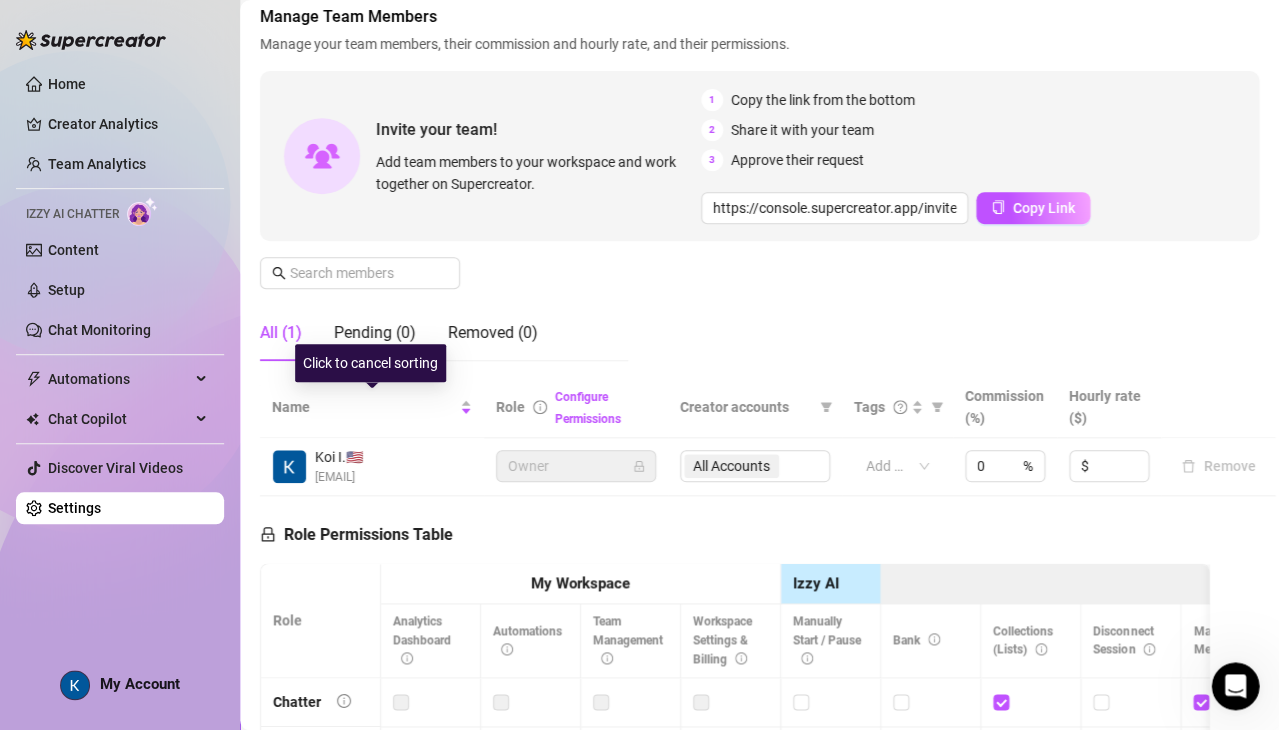 click on "[EMAIL]" at bounding box center [339, 477] 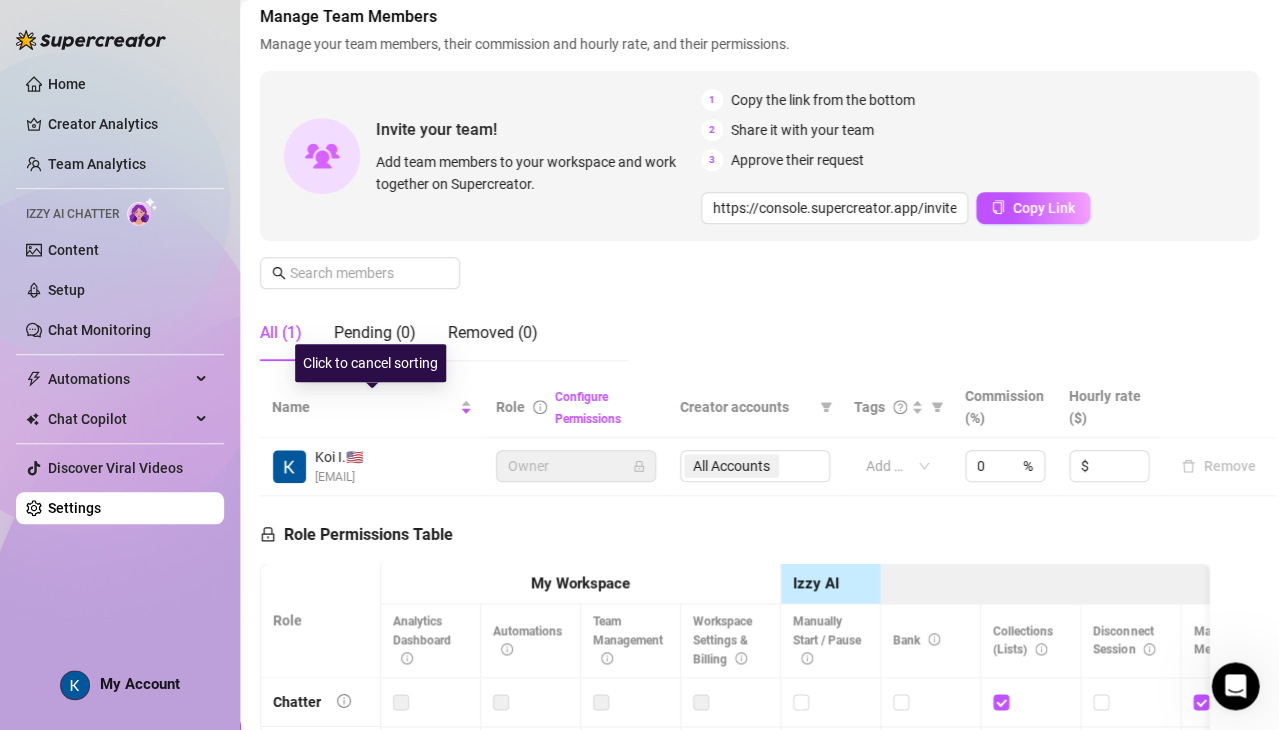 click on "[EMAIL]" at bounding box center [339, 477] 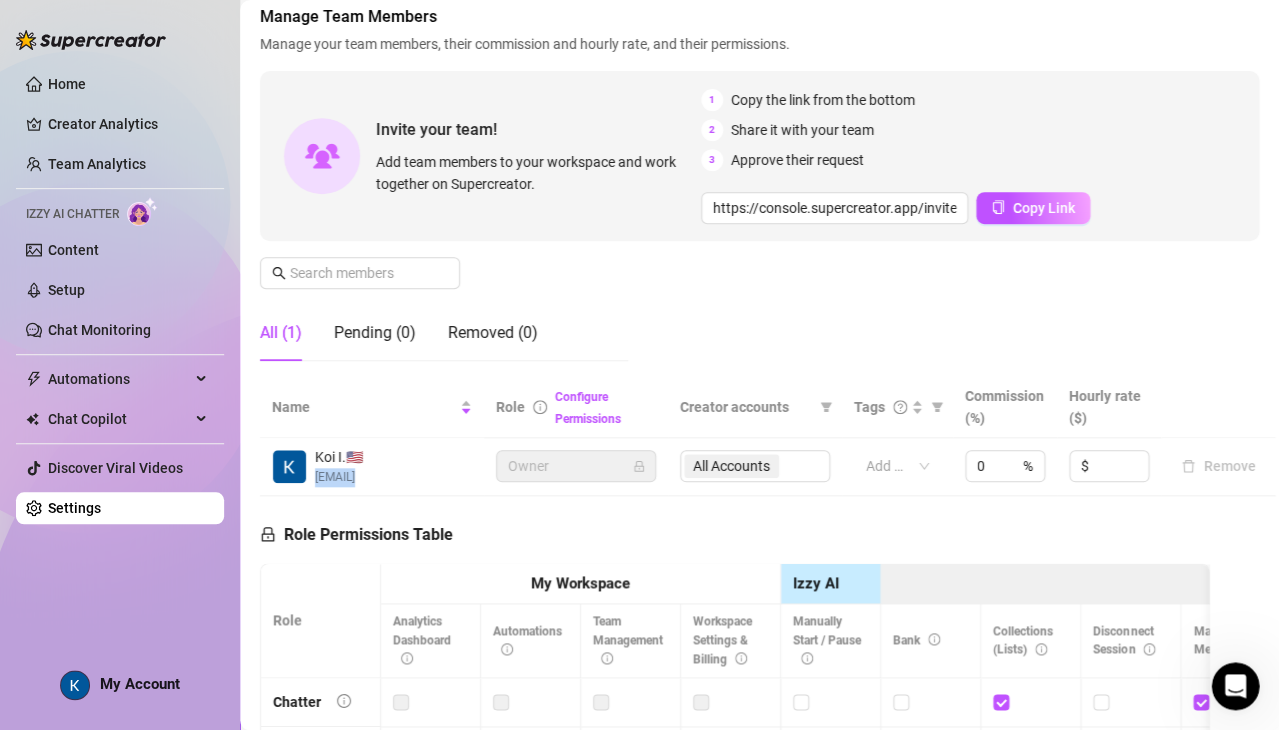 click on "[EMAIL]" at bounding box center [339, 477] 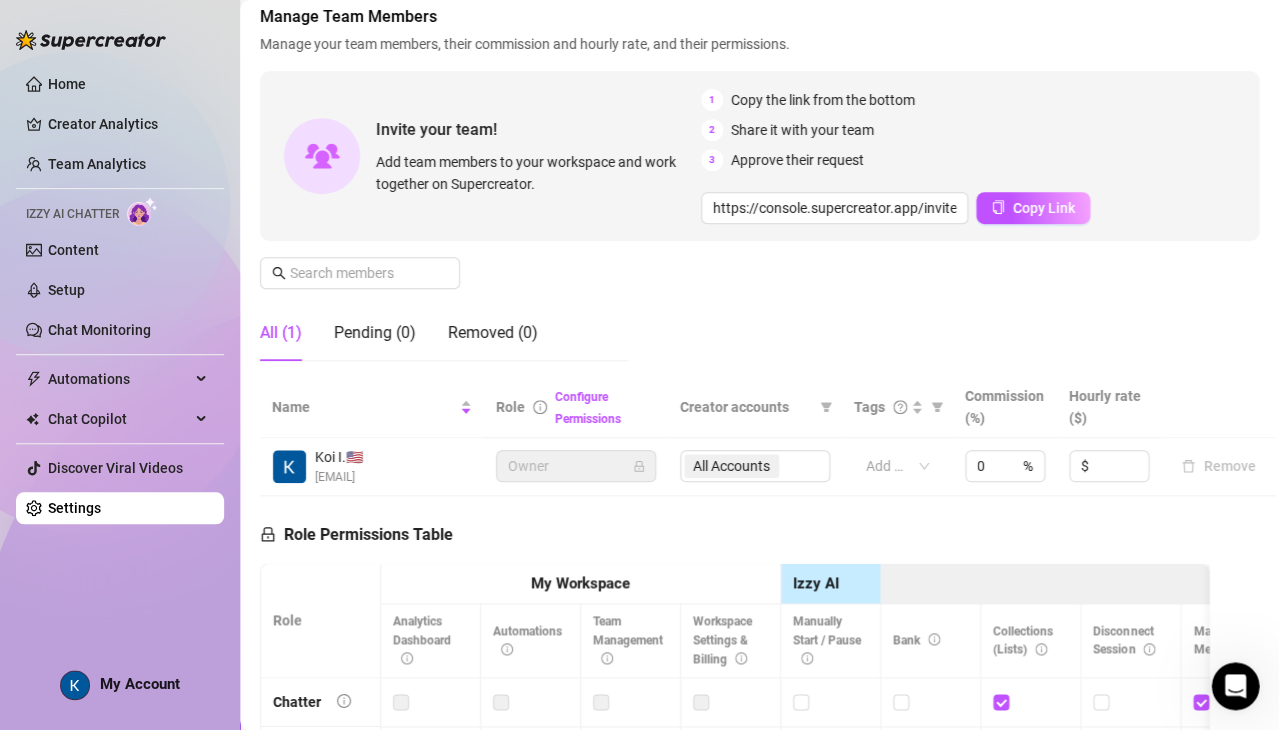 click on "Configure Permissions" at bounding box center [605, 407] 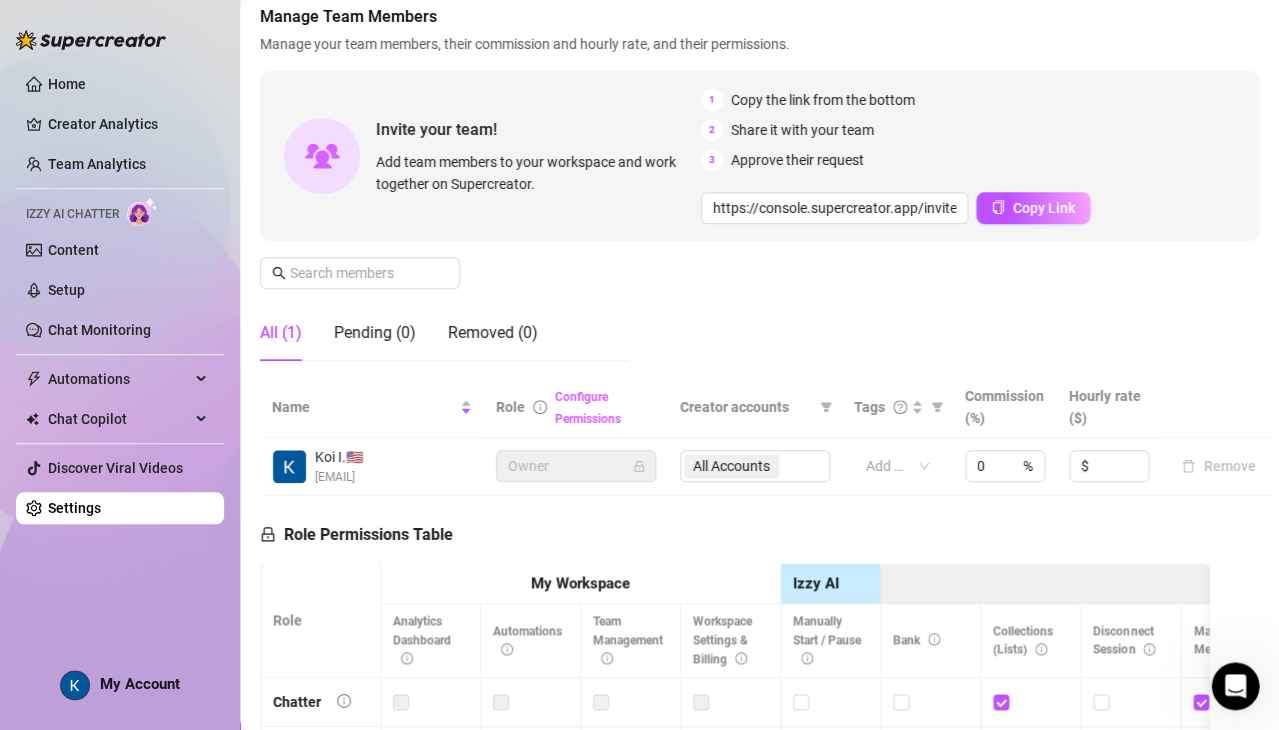 click on "Configure Permissions" at bounding box center [588, 408] 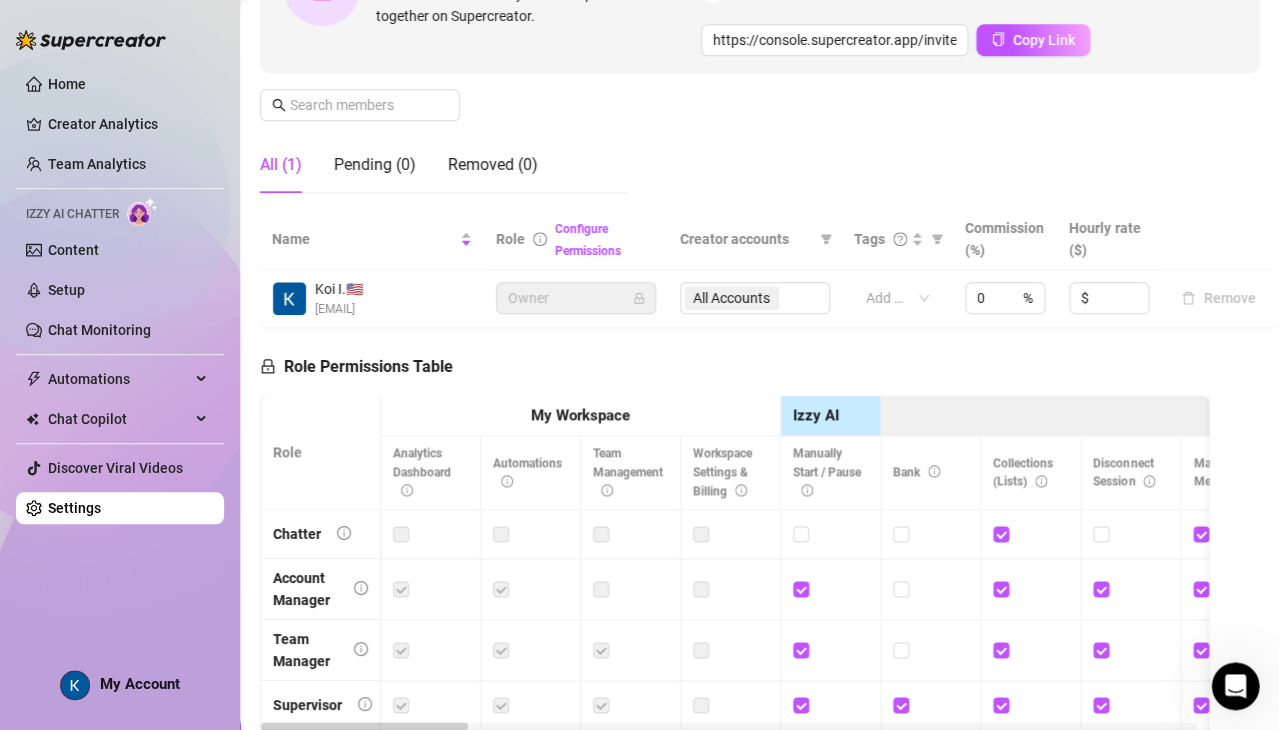scroll, scrollTop: 430, scrollLeft: 0, axis: vertical 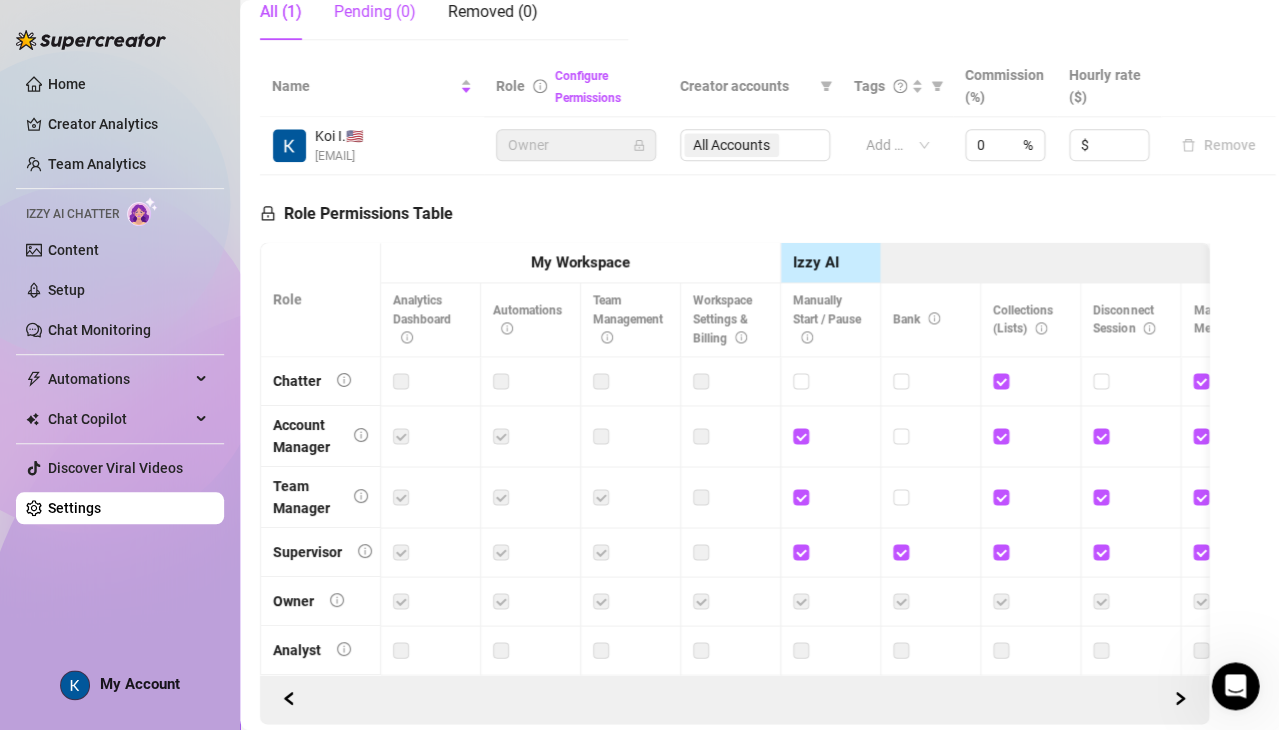 click on "Pending (0)" at bounding box center [375, 12] 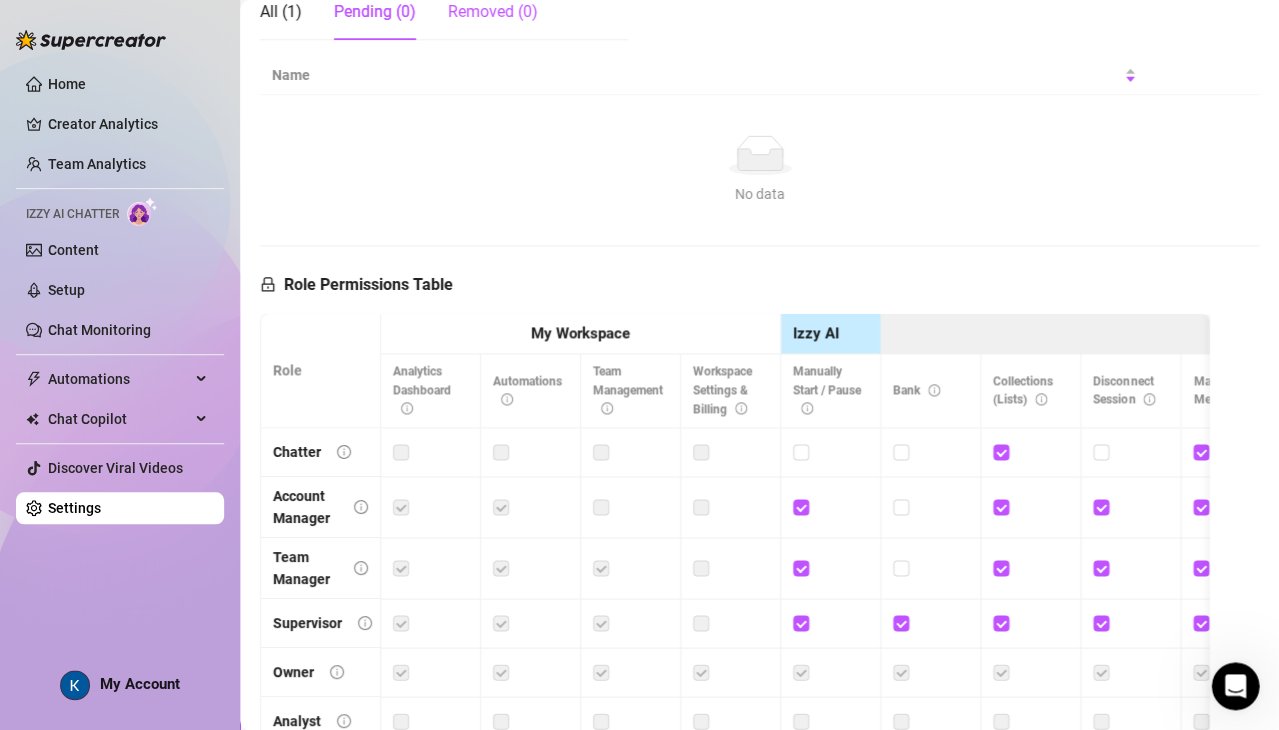 click on "Removed (0)" at bounding box center [493, 12] 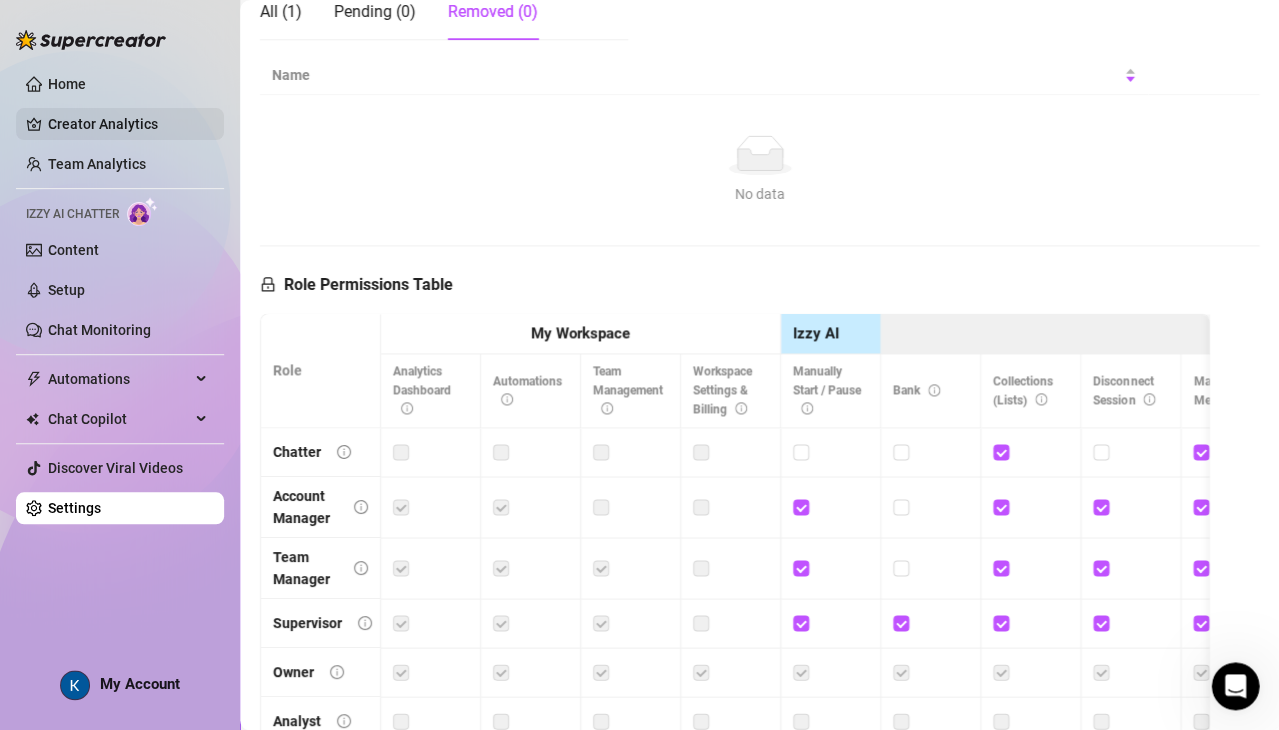 click on "Creator Analytics" at bounding box center (128, 124) 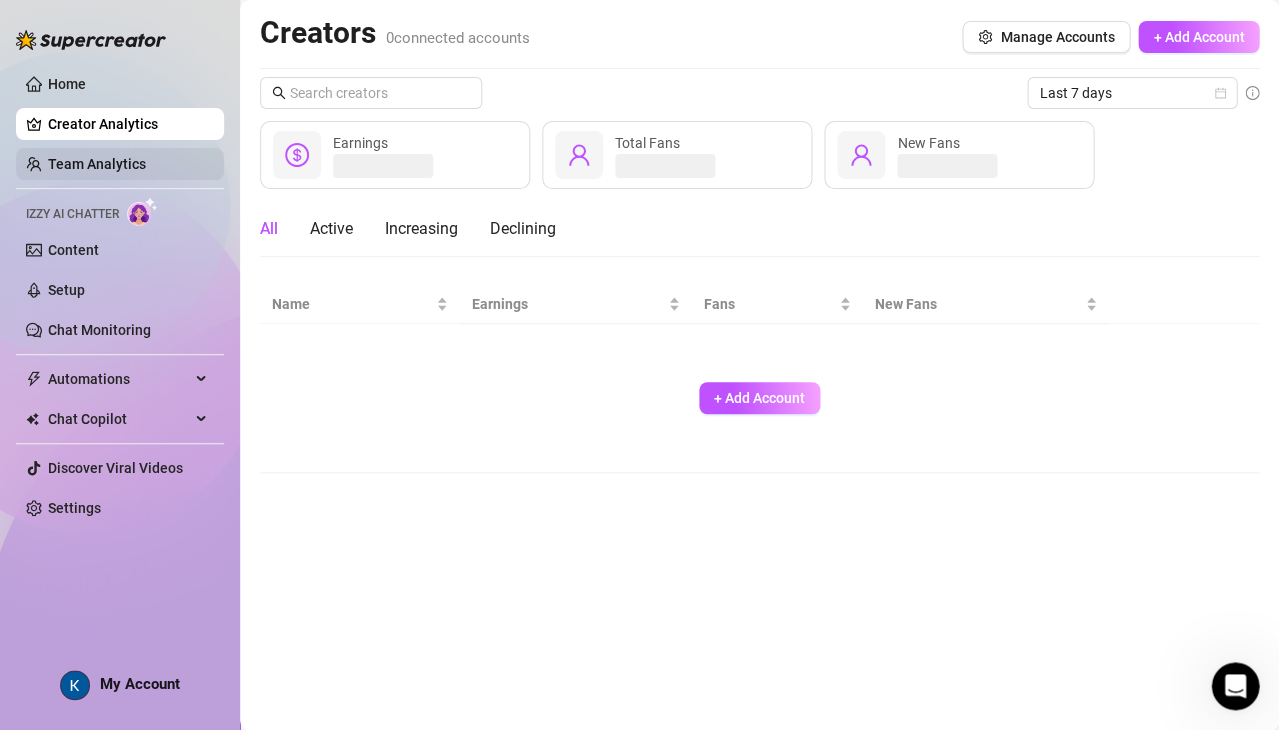scroll, scrollTop: 0, scrollLeft: 0, axis: both 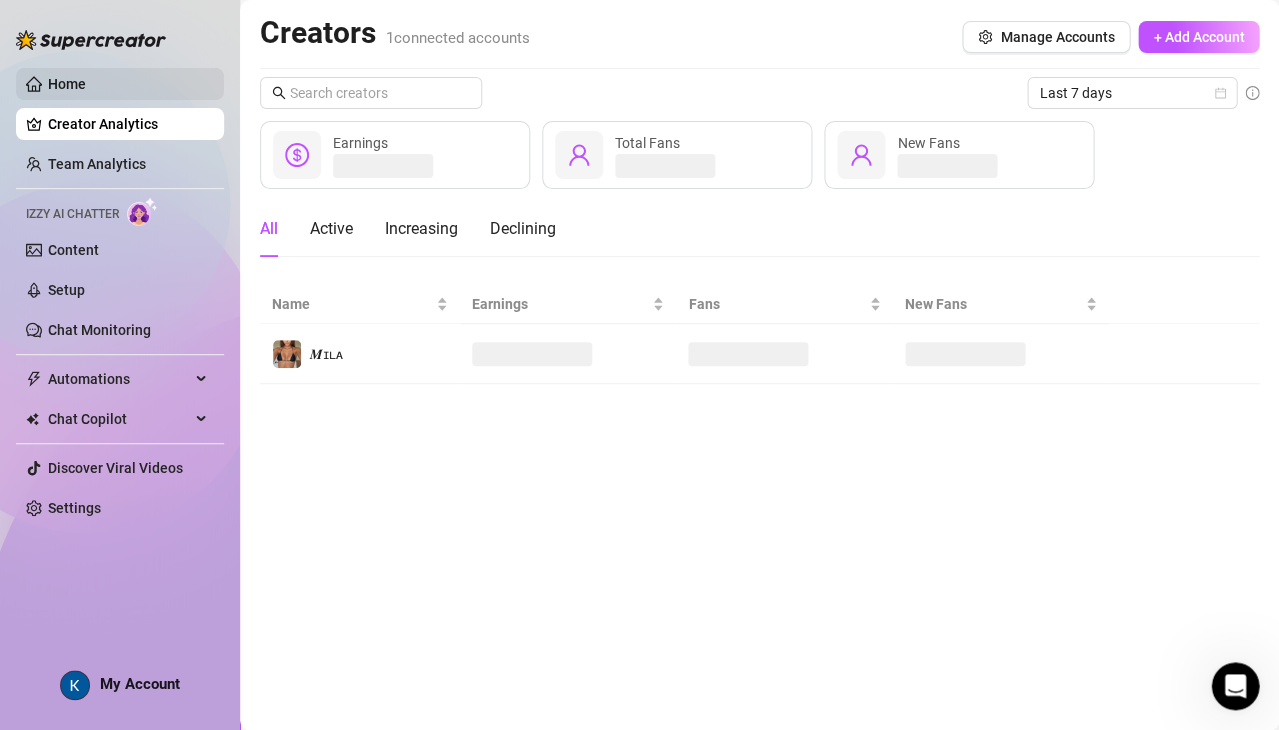 click on "Home" at bounding box center [67, 84] 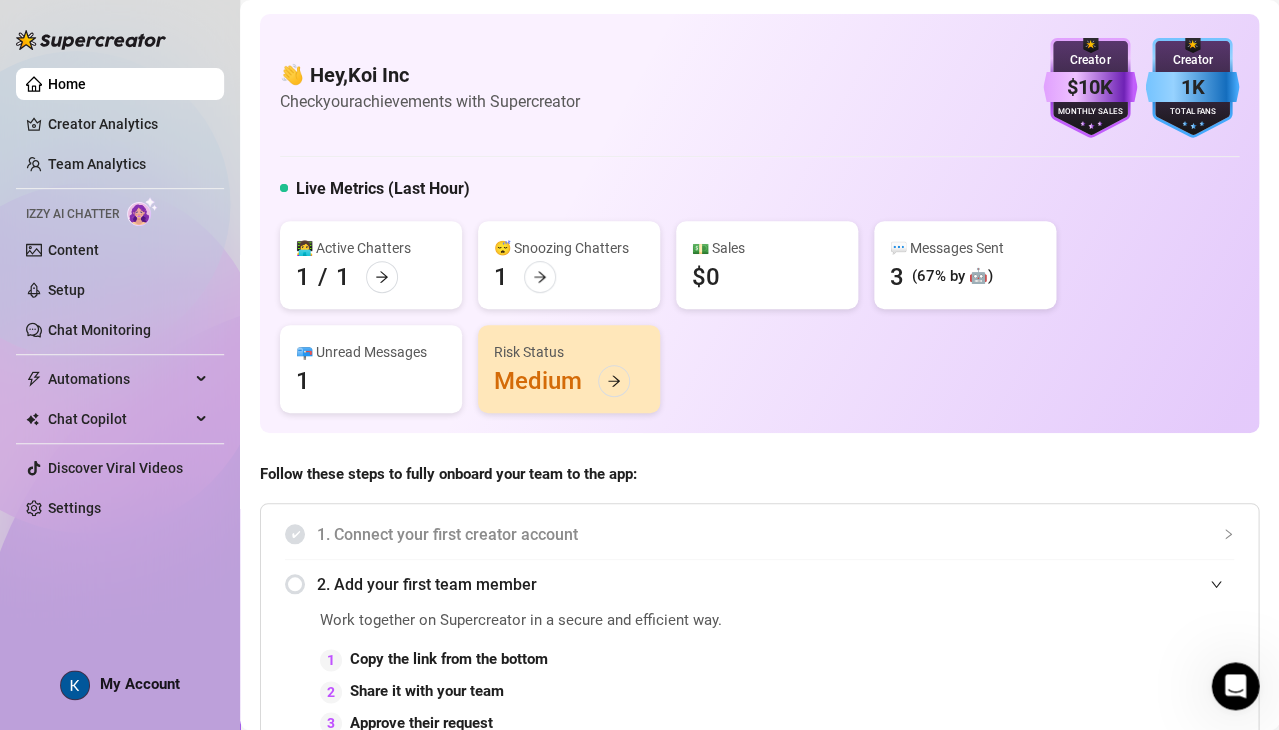 click on "Team Analytics" at bounding box center (97, 164) 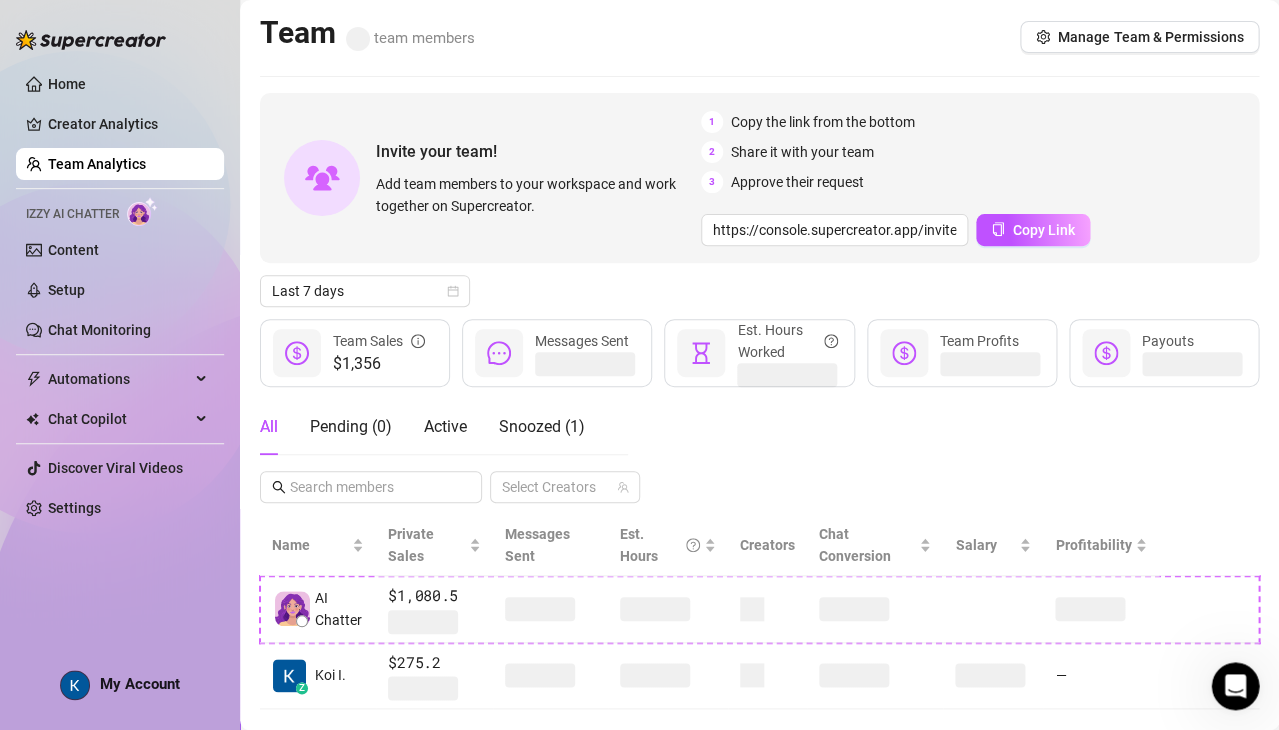 click on "Team Analytics" at bounding box center [97, 164] 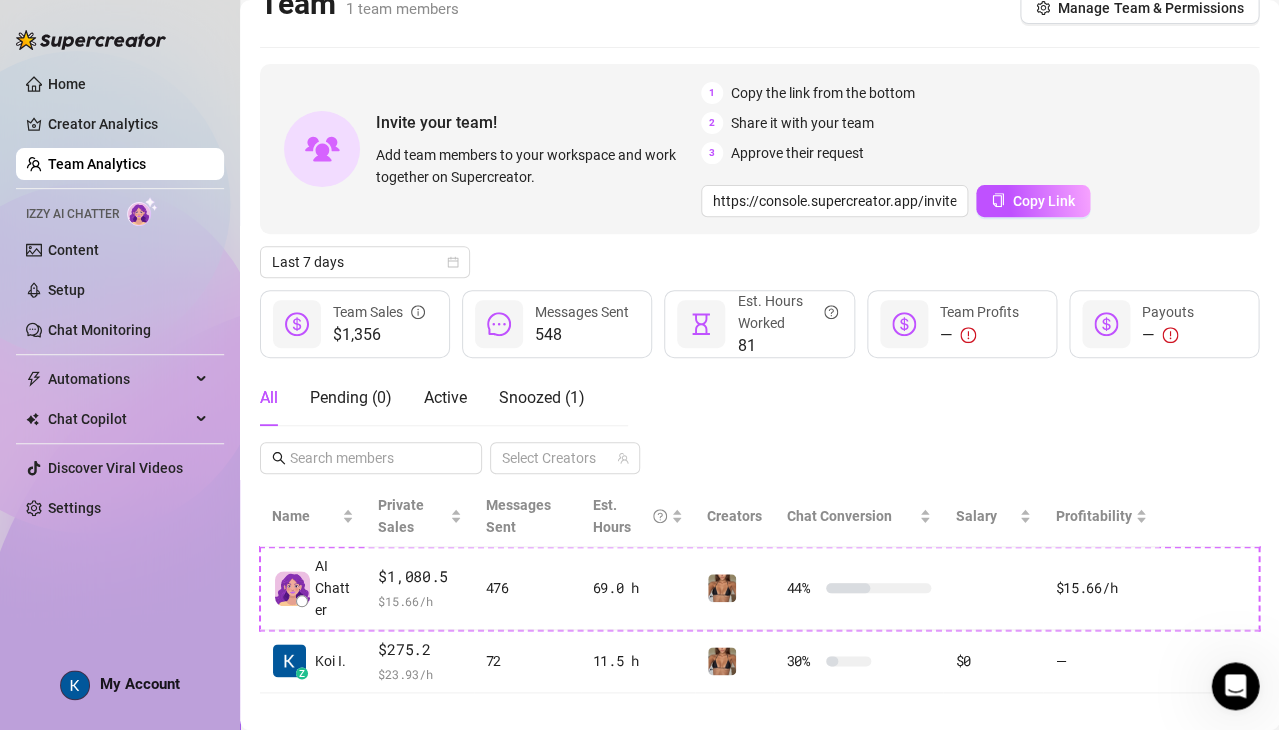 scroll, scrollTop: 49, scrollLeft: 0, axis: vertical 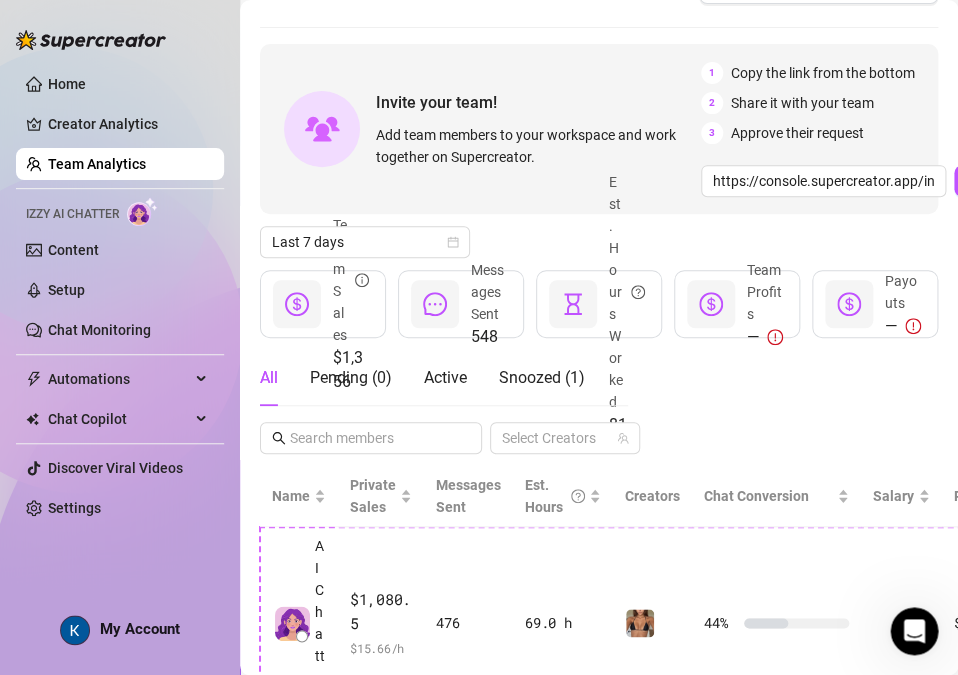 type 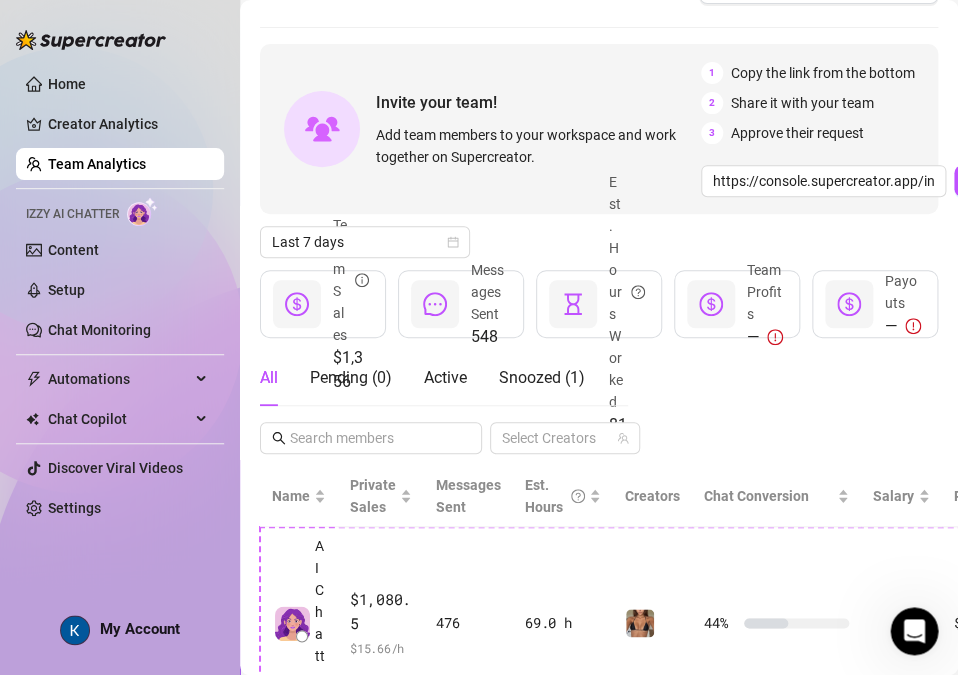 click at bounding box center [638, 292] 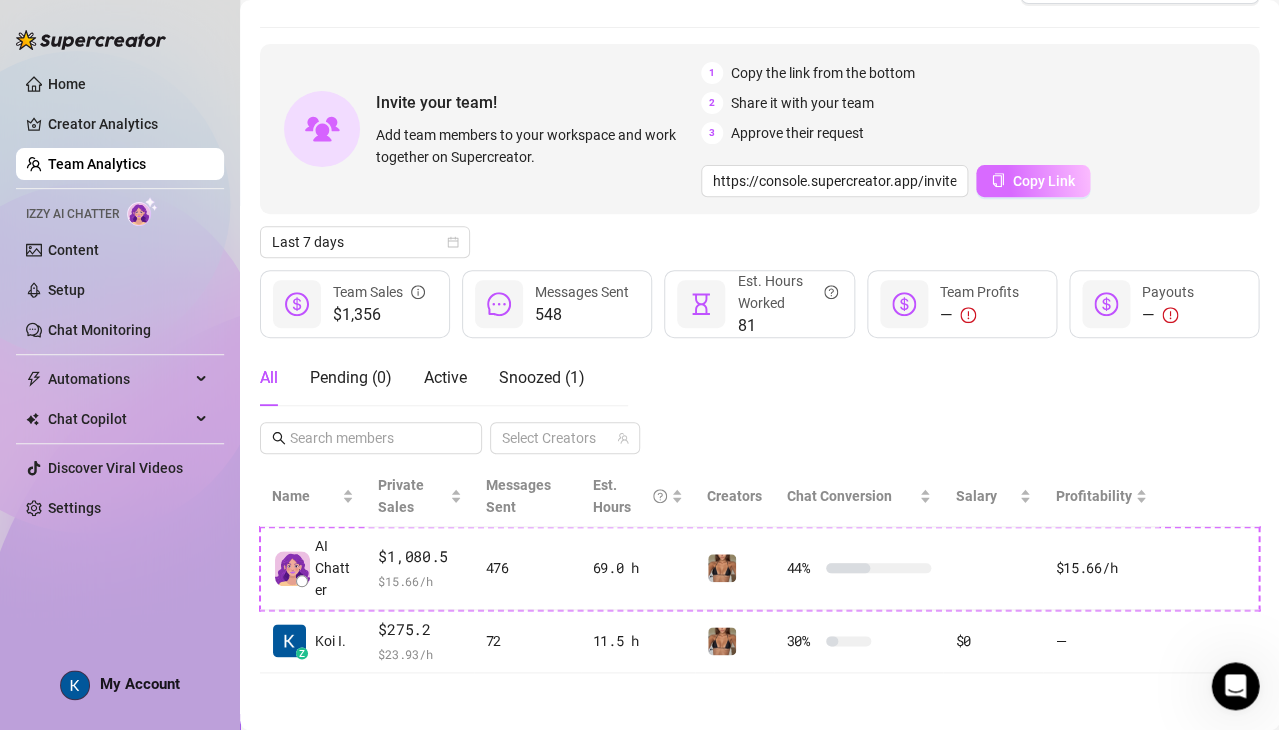 click on "Copy Link" at bounding box center (1044, 181) 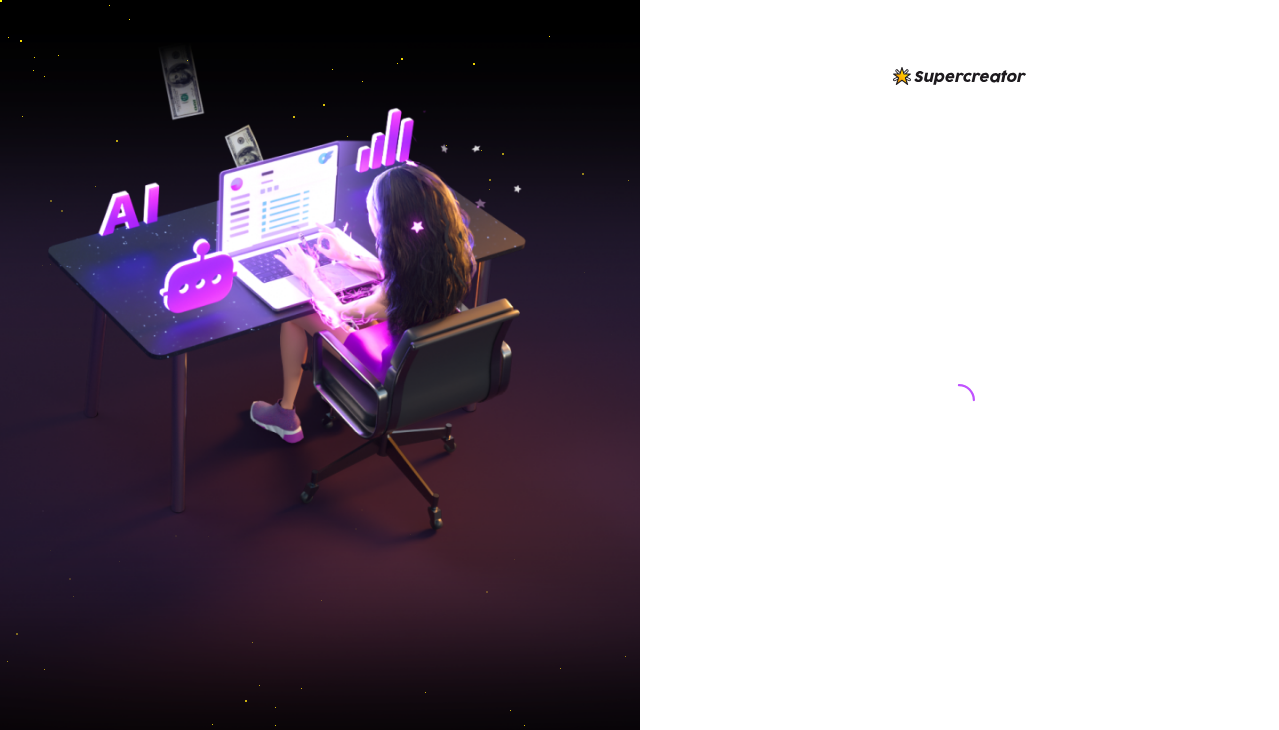 scroll, scrollTop: 0, scrollLeft: 0, axis: both 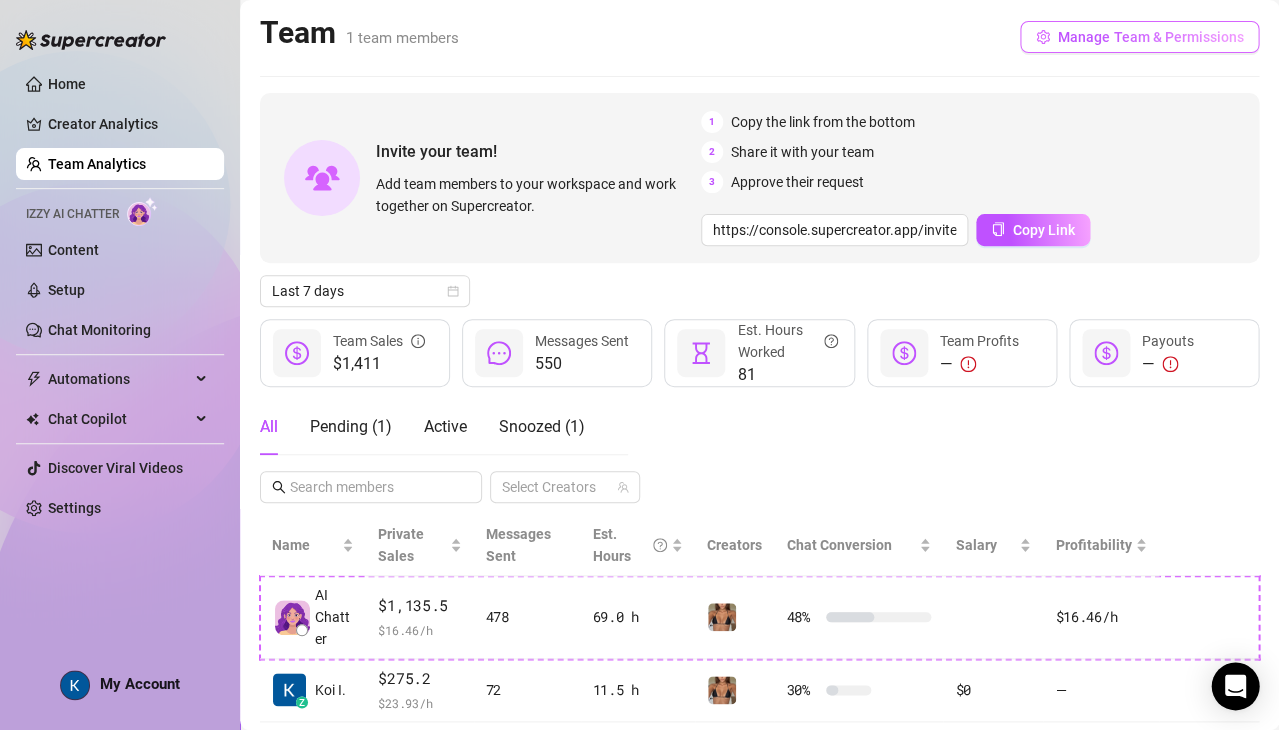 click on "Manage Team & Permissions" at bounding box center [1150, 37] 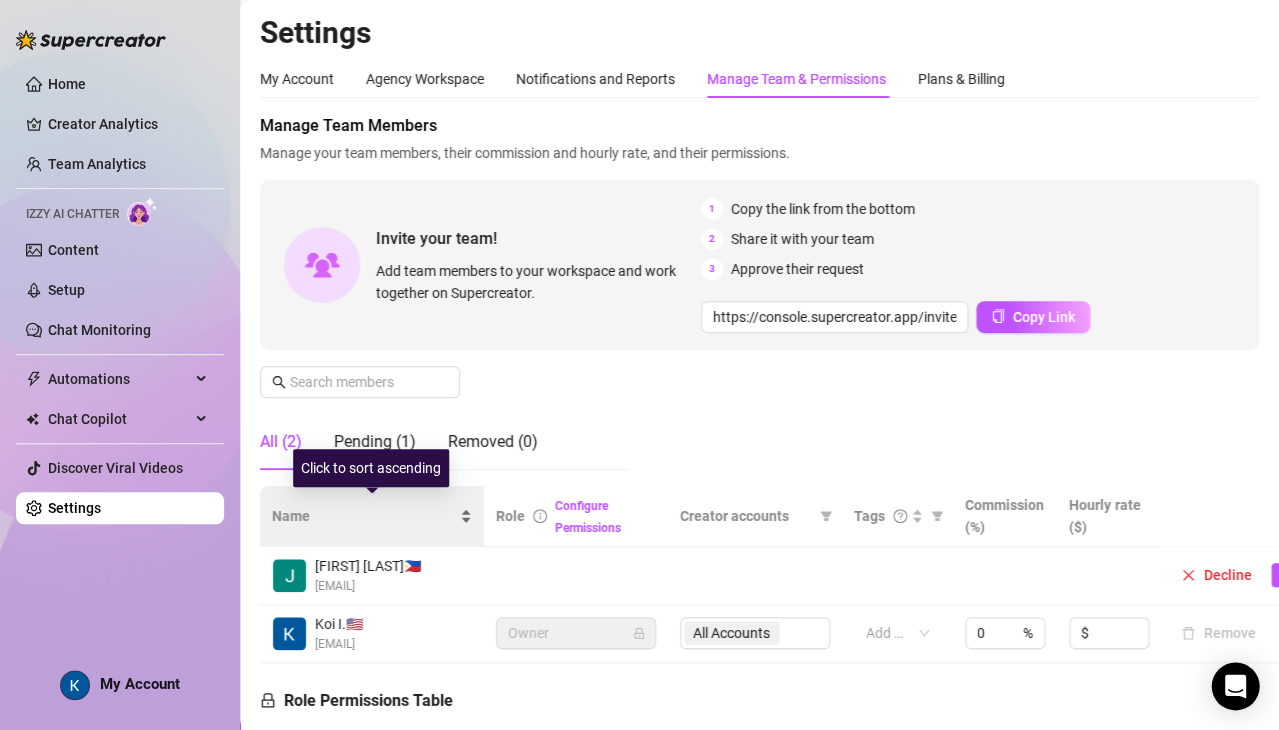 scroll, scrollTop: 99, scrollLeft: 0, axis: vertical 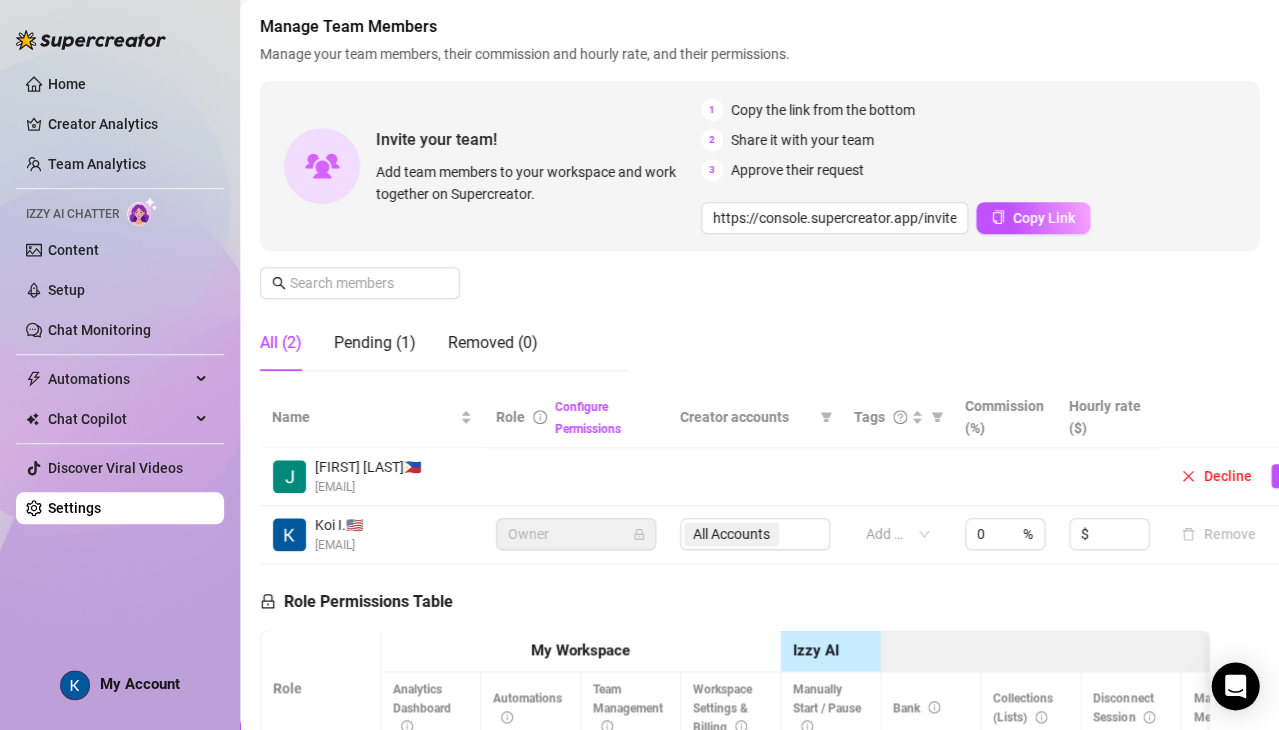 click on "jissellesoriano1997@gmail.com" at bounding box center (368, 487) 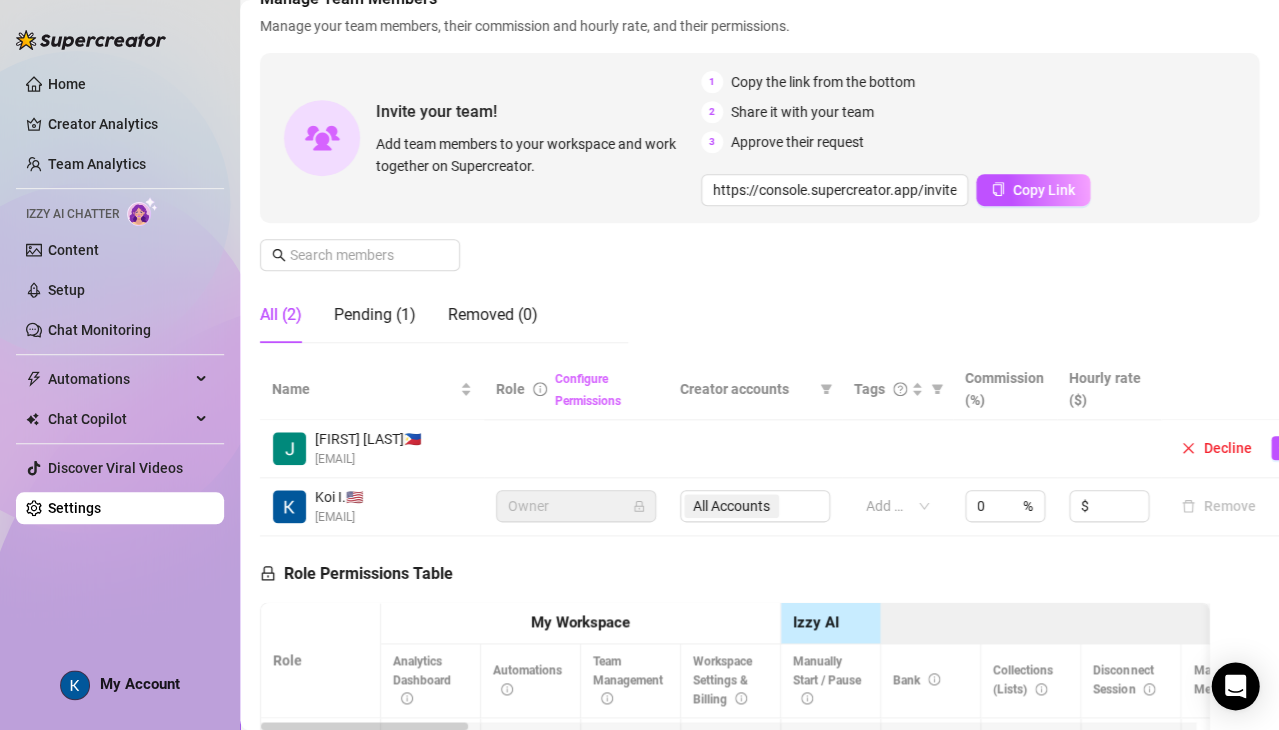 click on "Configure Permissions" at bounding box center [588, 390] 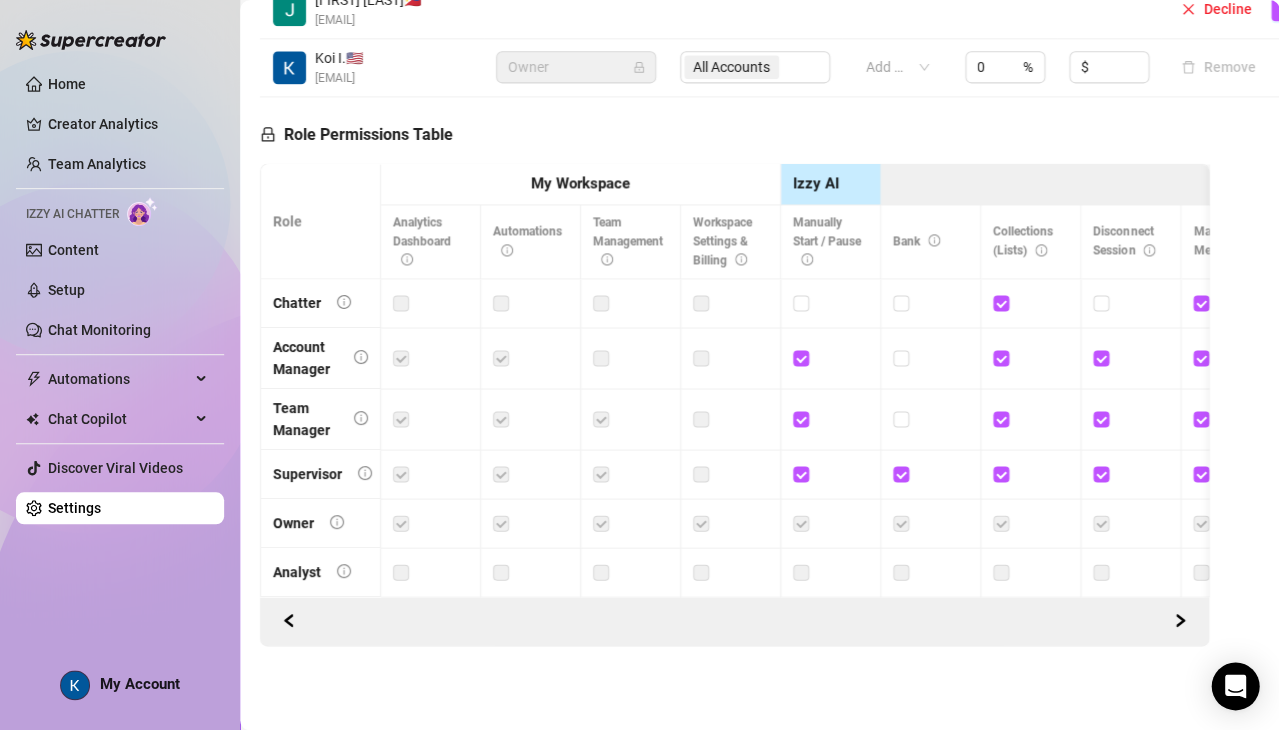 scroll, scrollTop: 0, scrollLeft: 0, axis: both 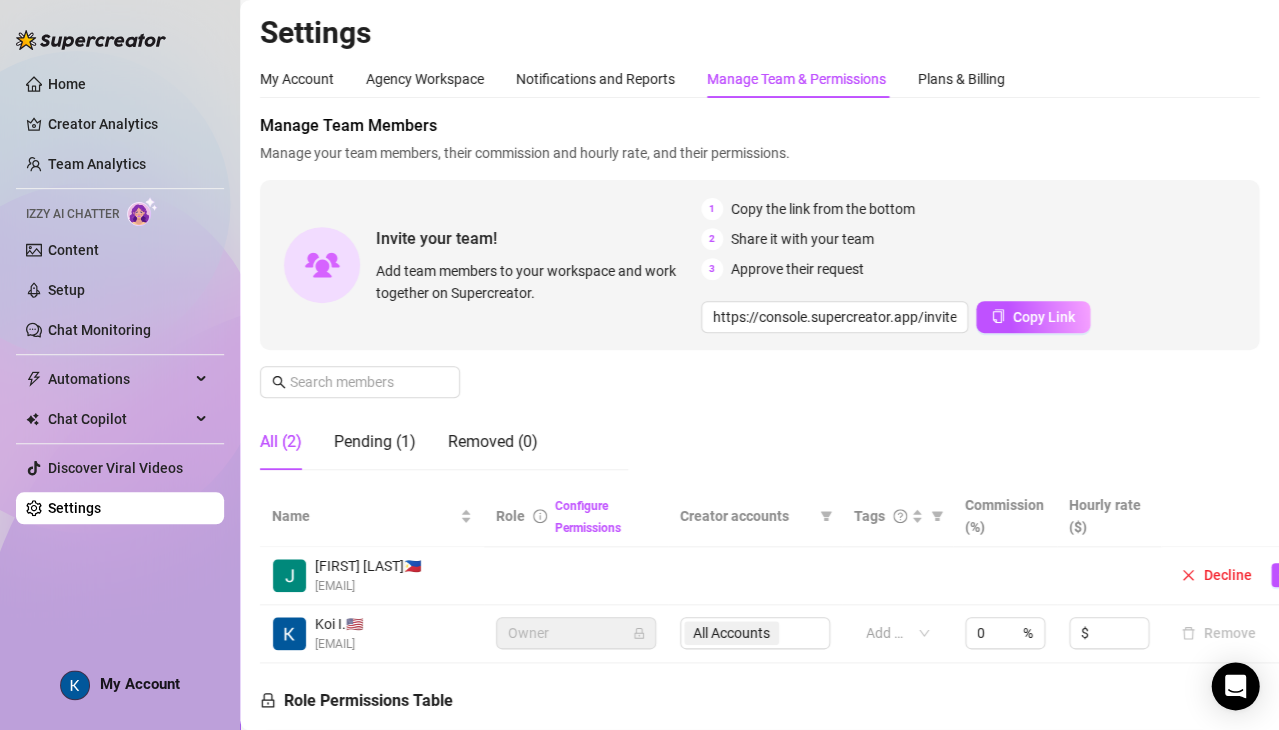 click on "jissellesoriano1997@gmail.com" at bounding box center (368, 586) 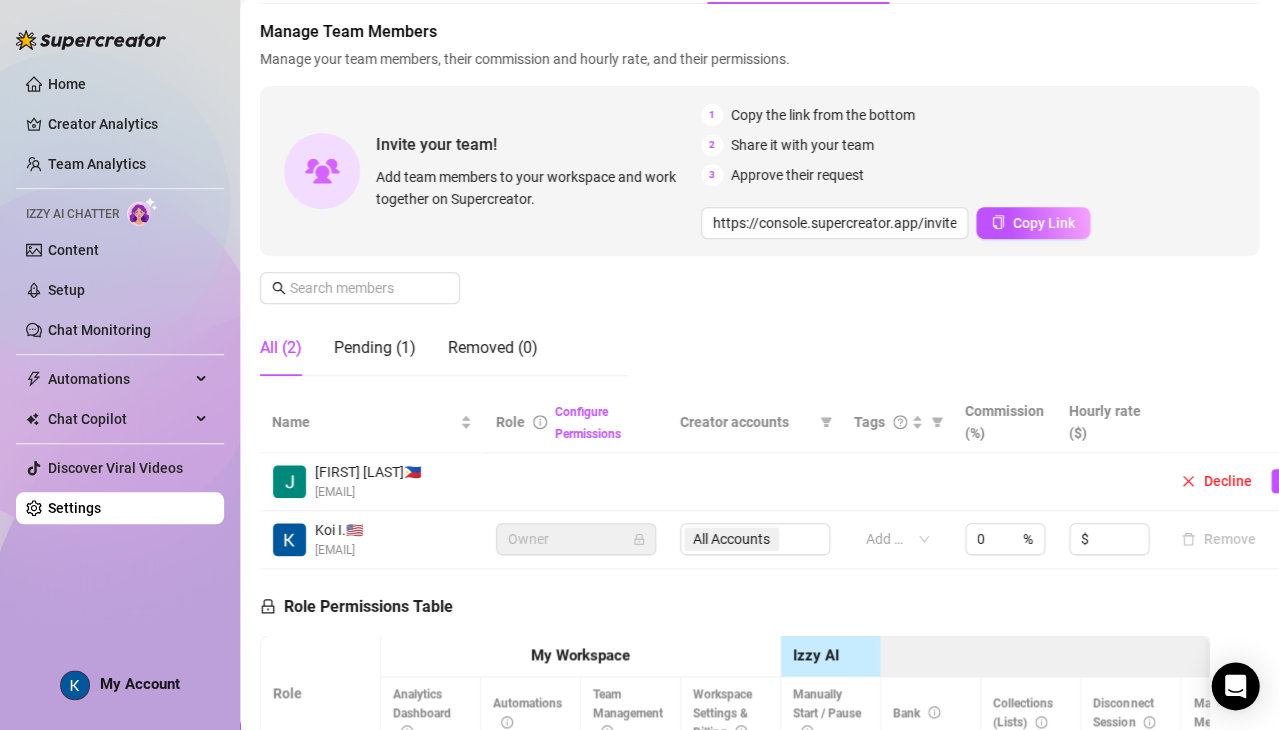 click on "jissellesoriano1997@gmail.com" at bounding box center (368, 492) 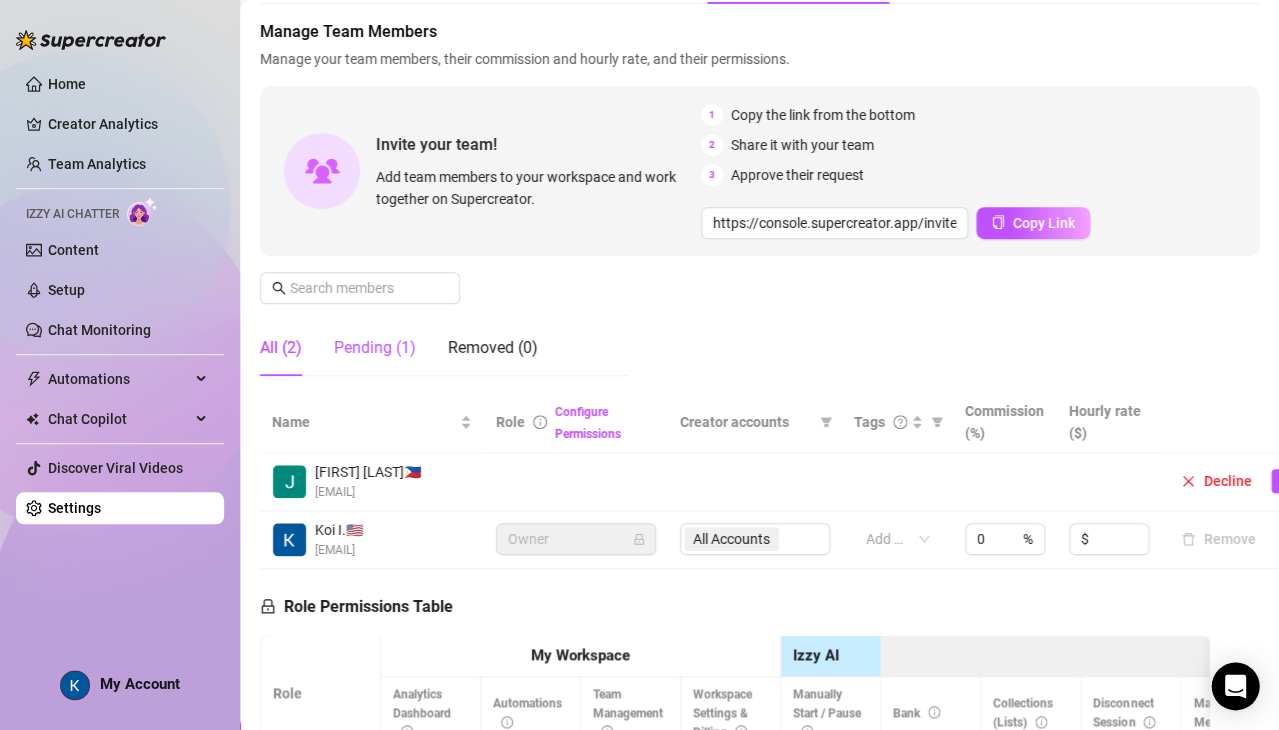 click on "Pending (1)" at bounding box center (375, 348) 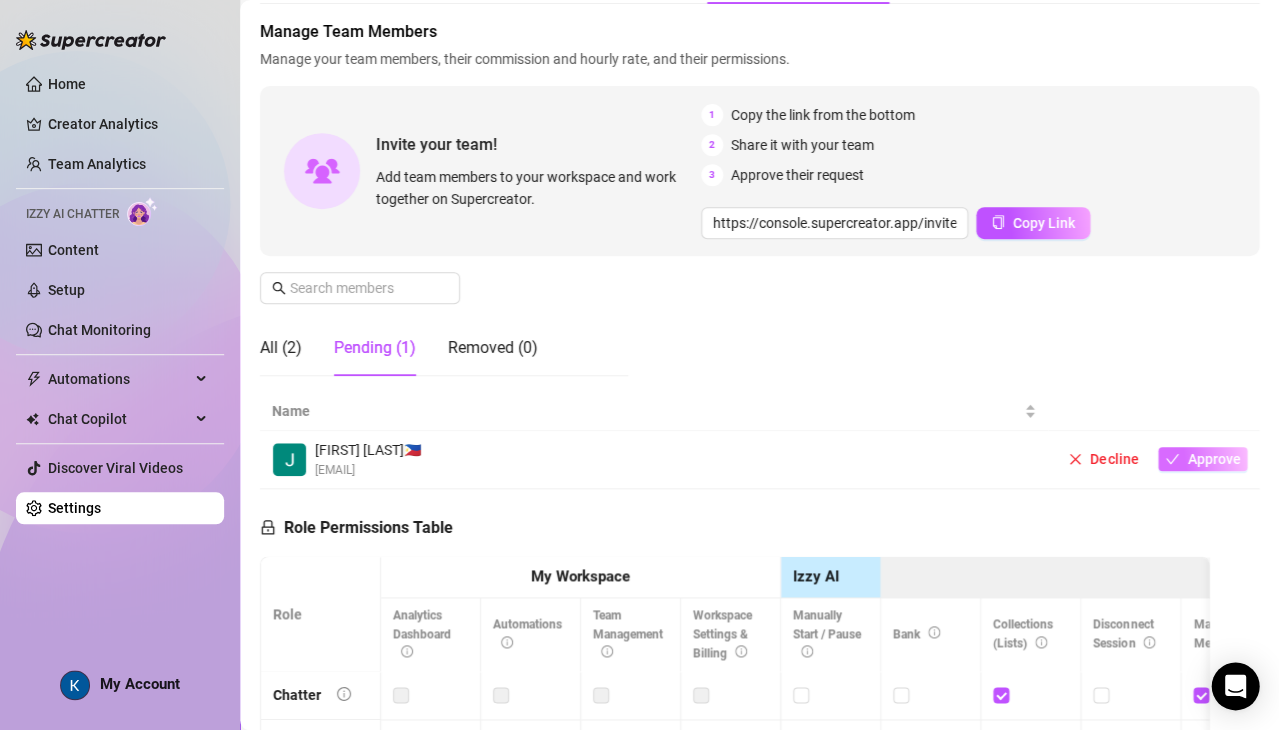 click on "Approve" at bounding box center [1213, 459] 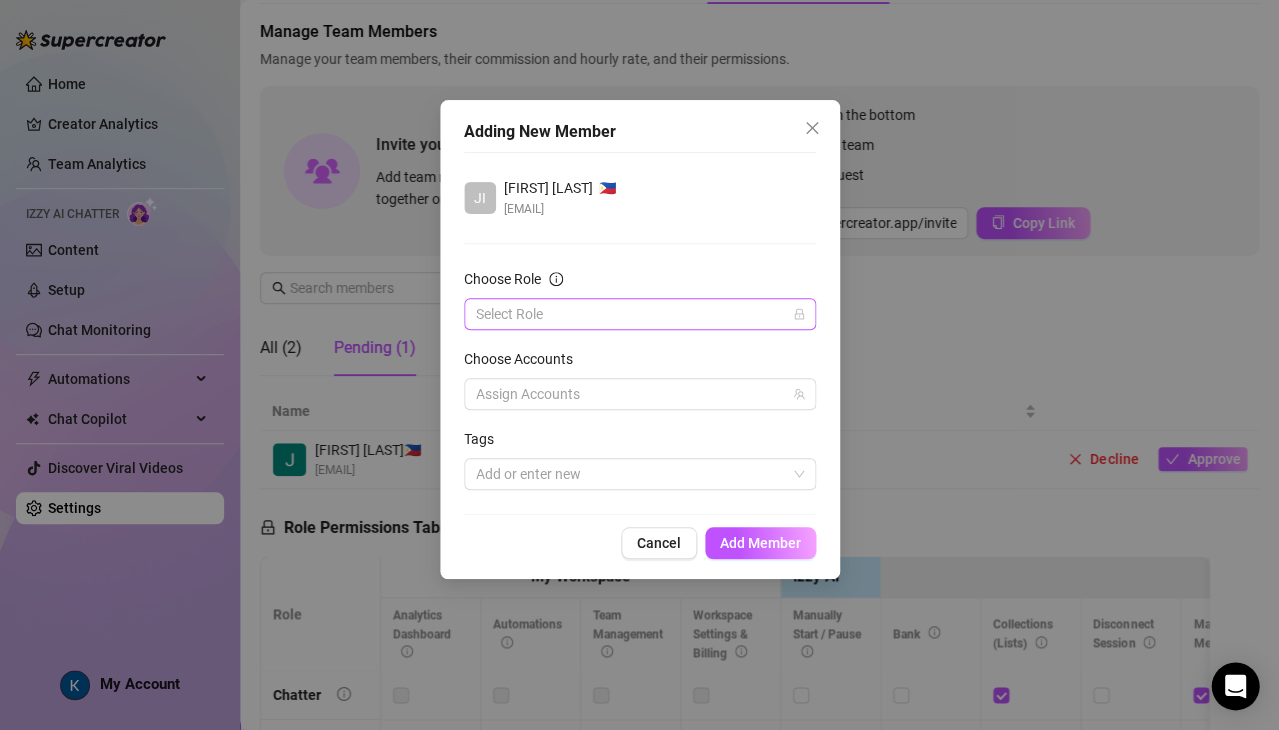 click on "Choose Role" at bounding box center [631, 314] 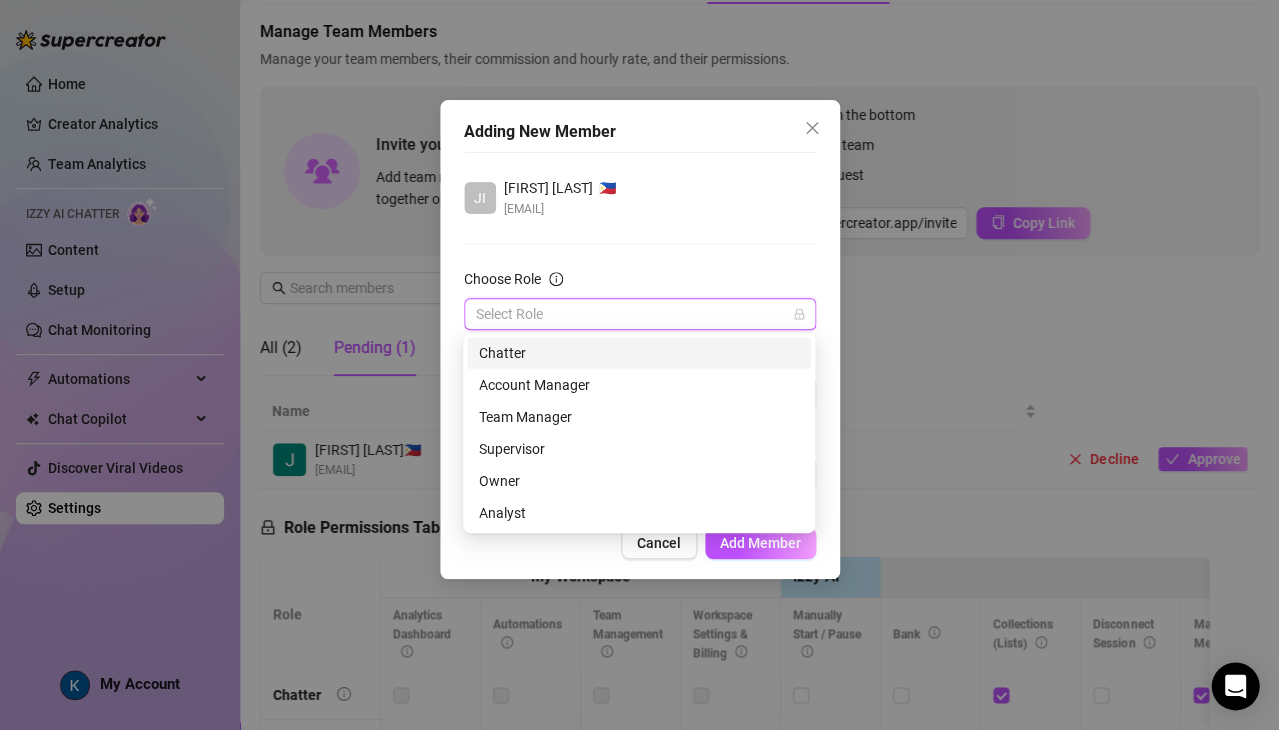click on "Chatter" at bounding box center (639, 353) 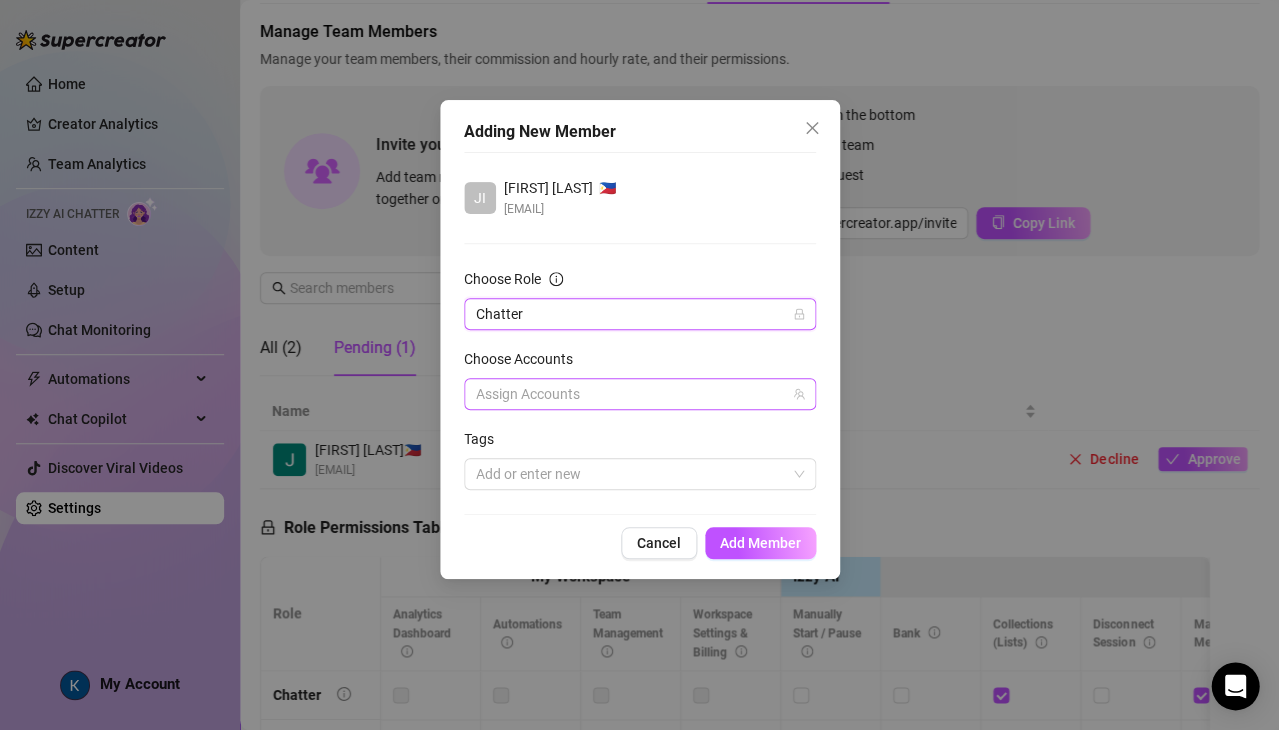 click at bounding box center (629, 394) 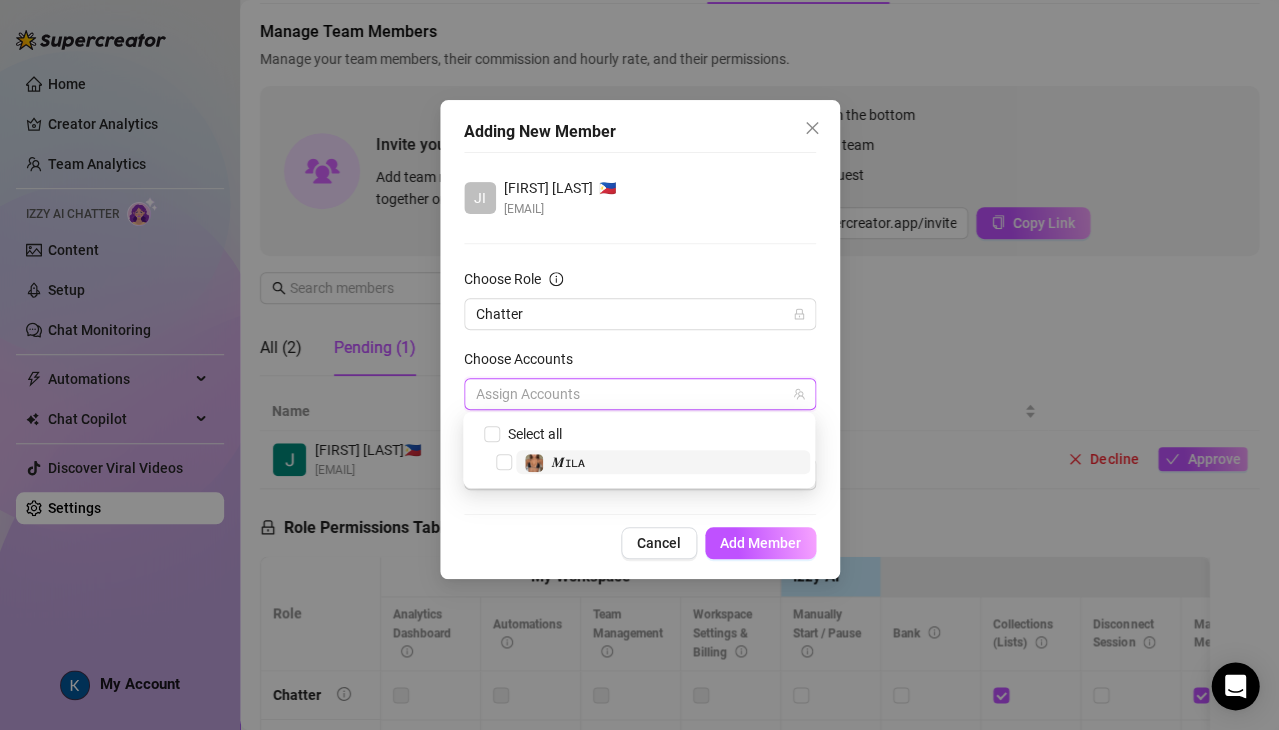click on "𝑴ɪʟᴀ" at bounding box center (663, 462) 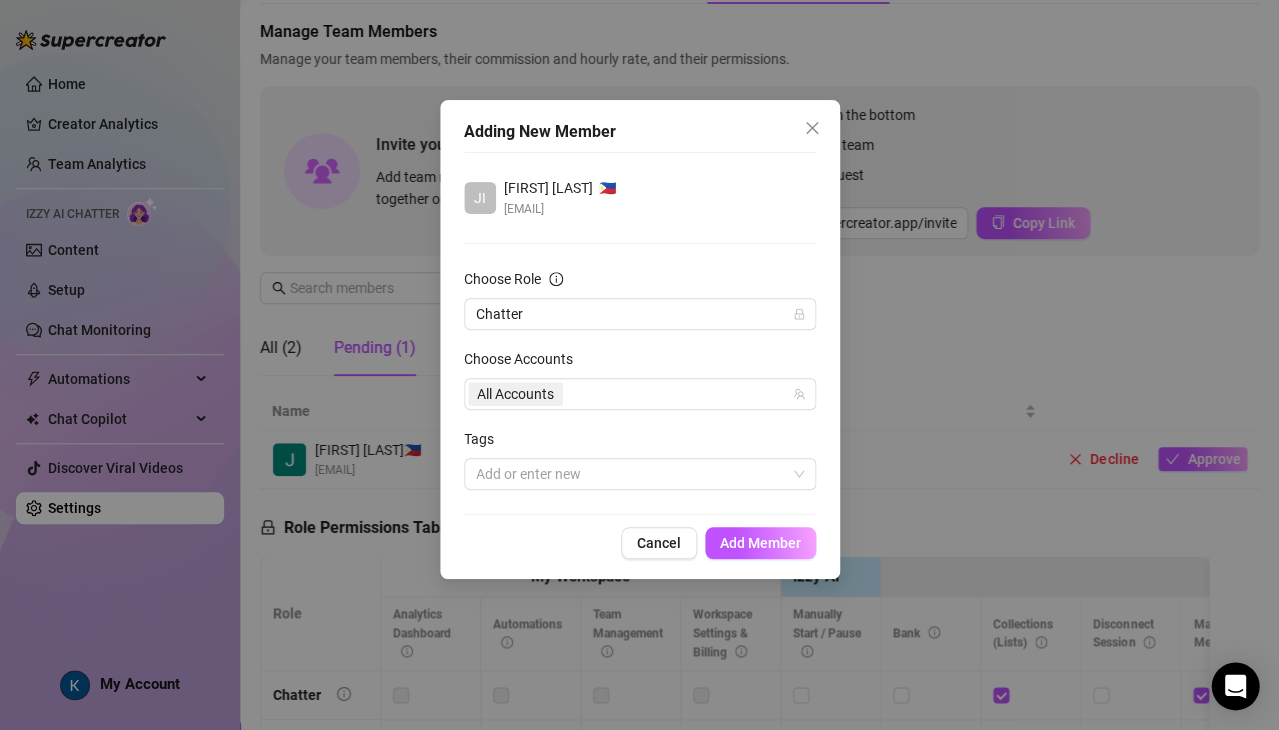 click on "JI Jisselle Soriano 🇵🇭 jissellesoriano1997@gmail.com Choose Role  Chatter Choose Accounts All Accounts   Tags   Add or enter new" at bounding box center [640, 333] 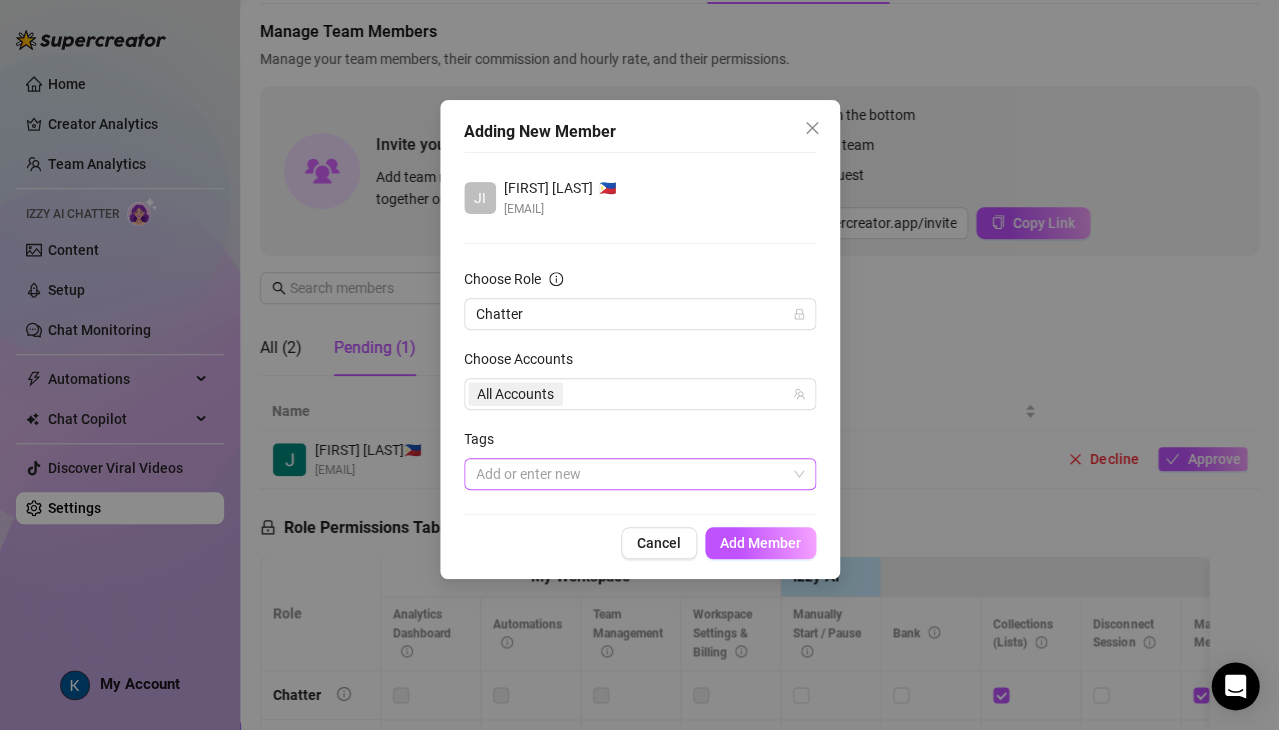 click at bounding box center [629, 474] 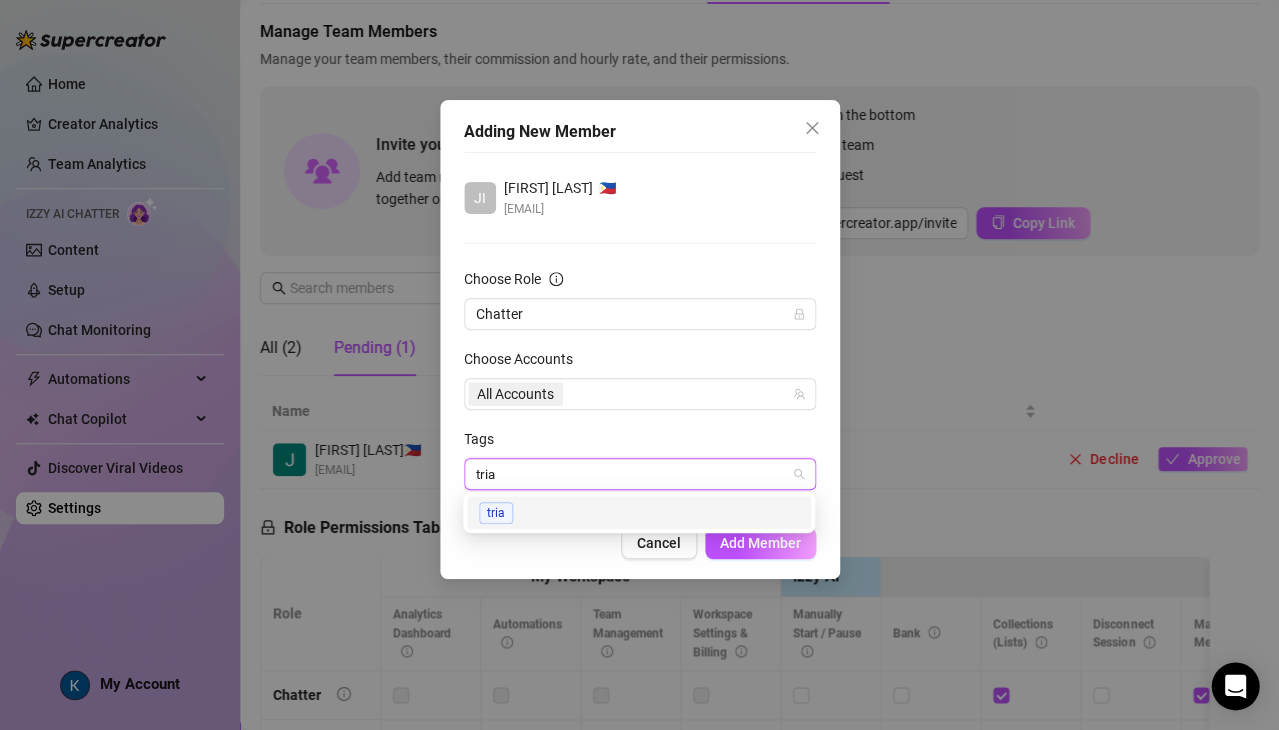 type on "trial" 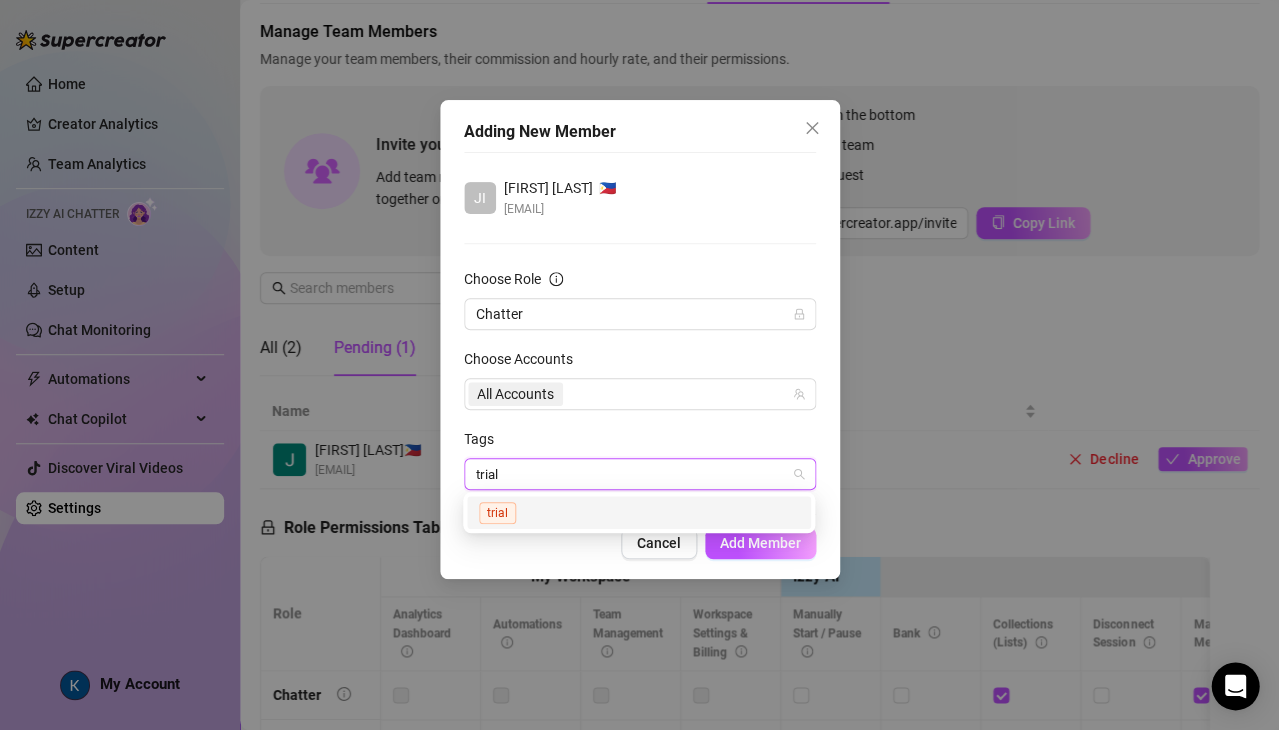 type 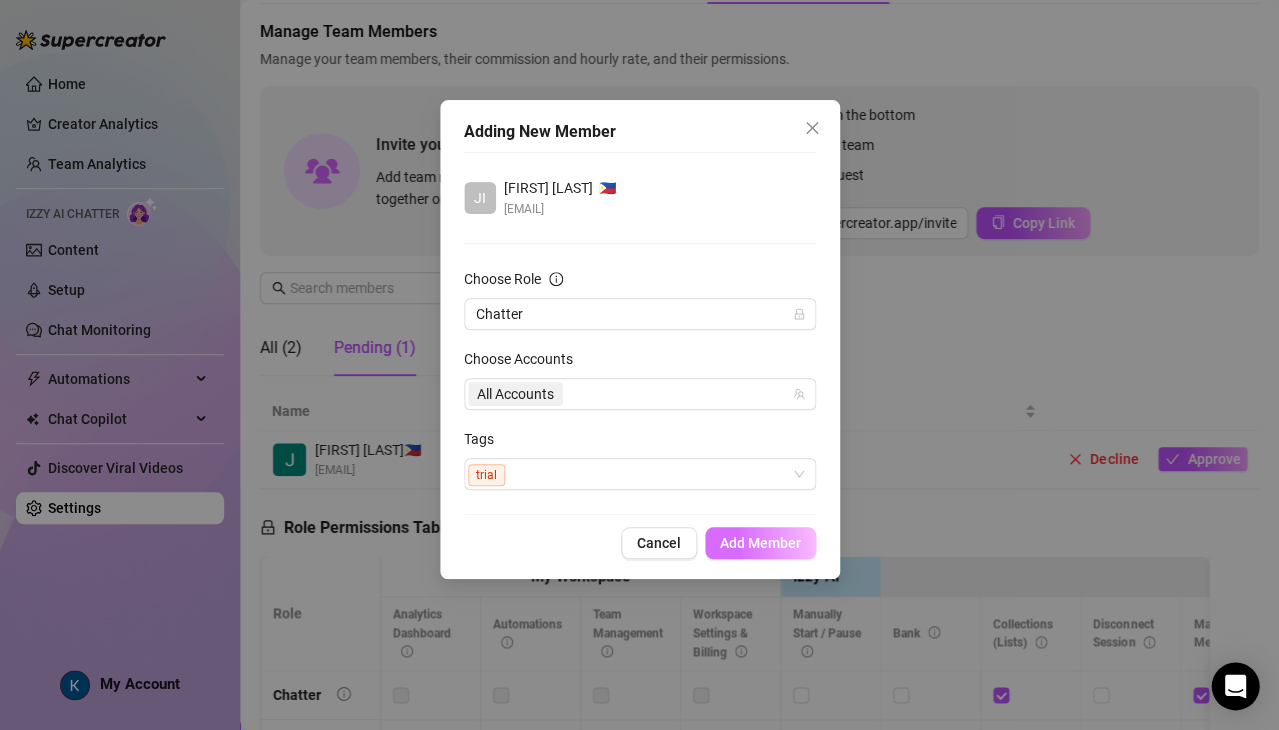click on "Add Member" at bounding box center [760, 543] 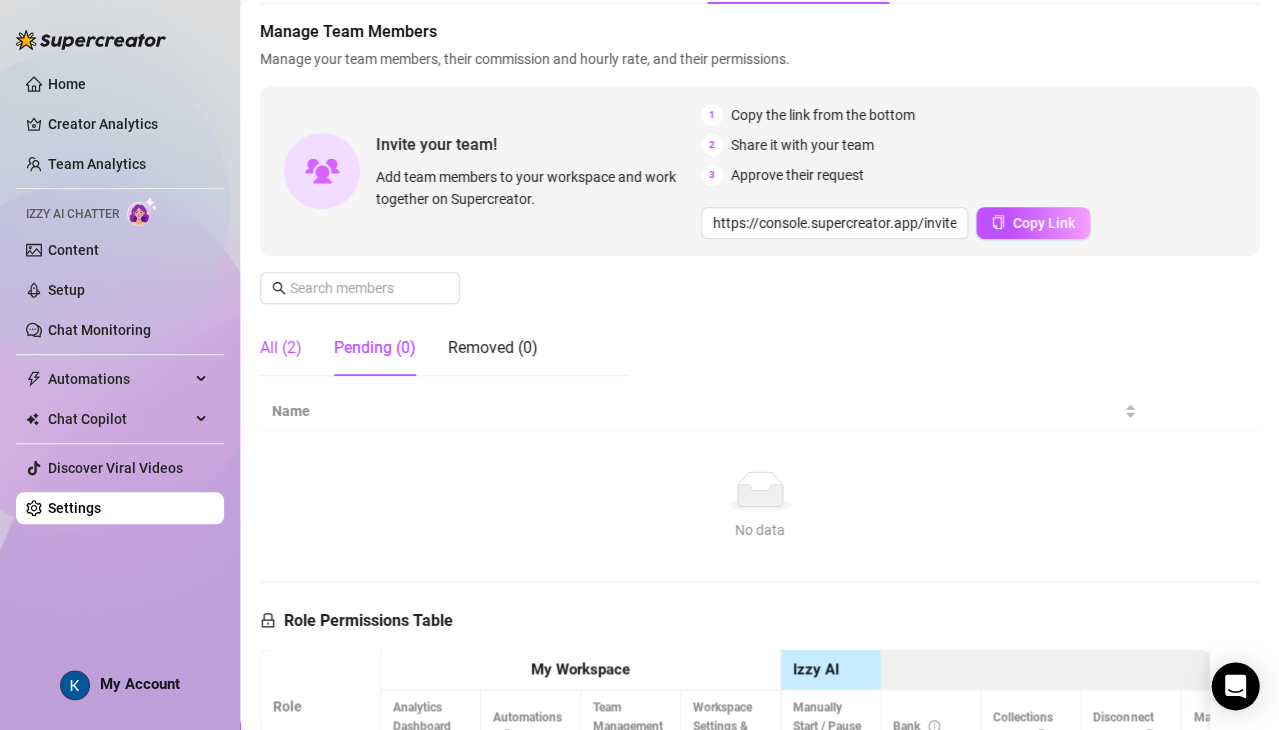 click on "All (2)" at bounding box center (281, 348) 